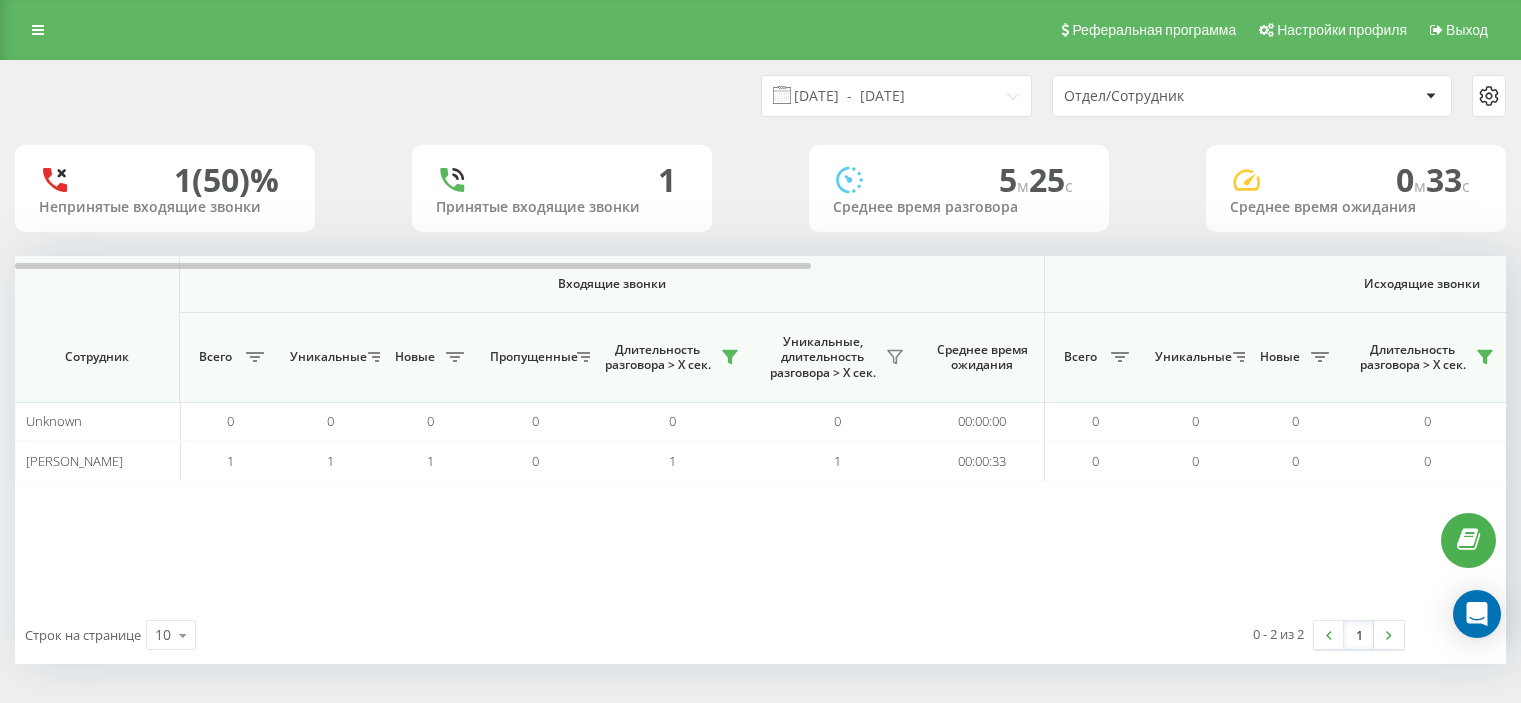scroll, scrollTop: 0, scrollLeft: 0, axis: both 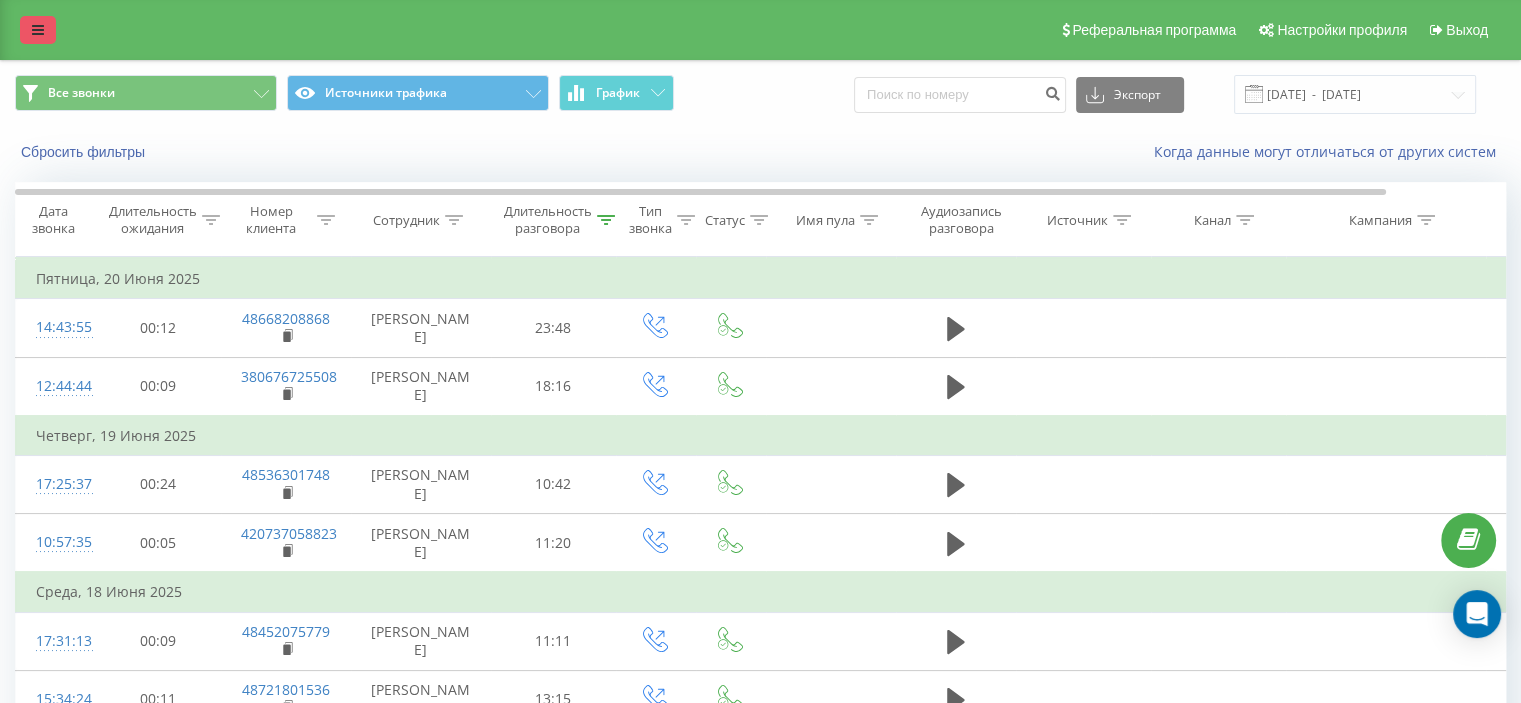 click at bounding box center [38, 30] 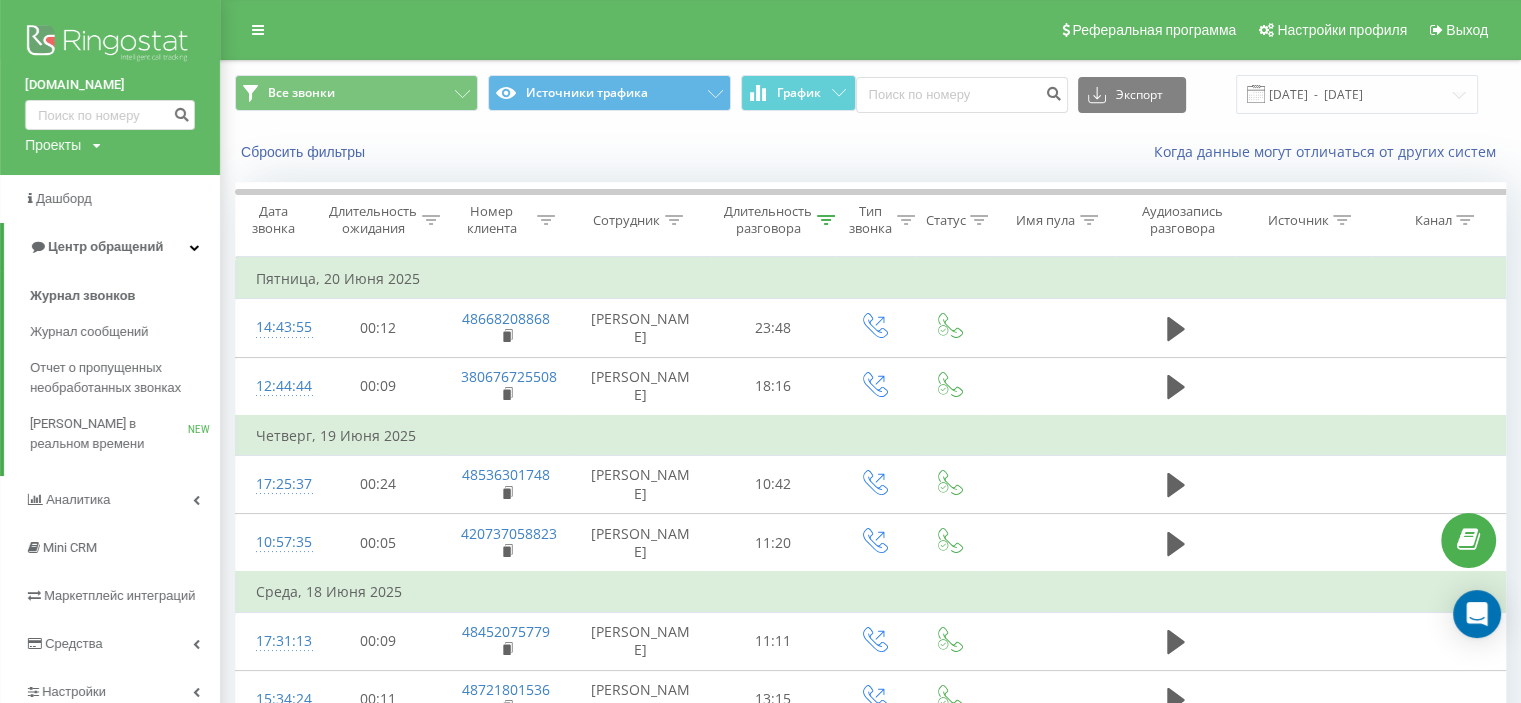 click on "Проекты navchannya.com.ua cosmotrade.pl" at bounding box center (63, 145) 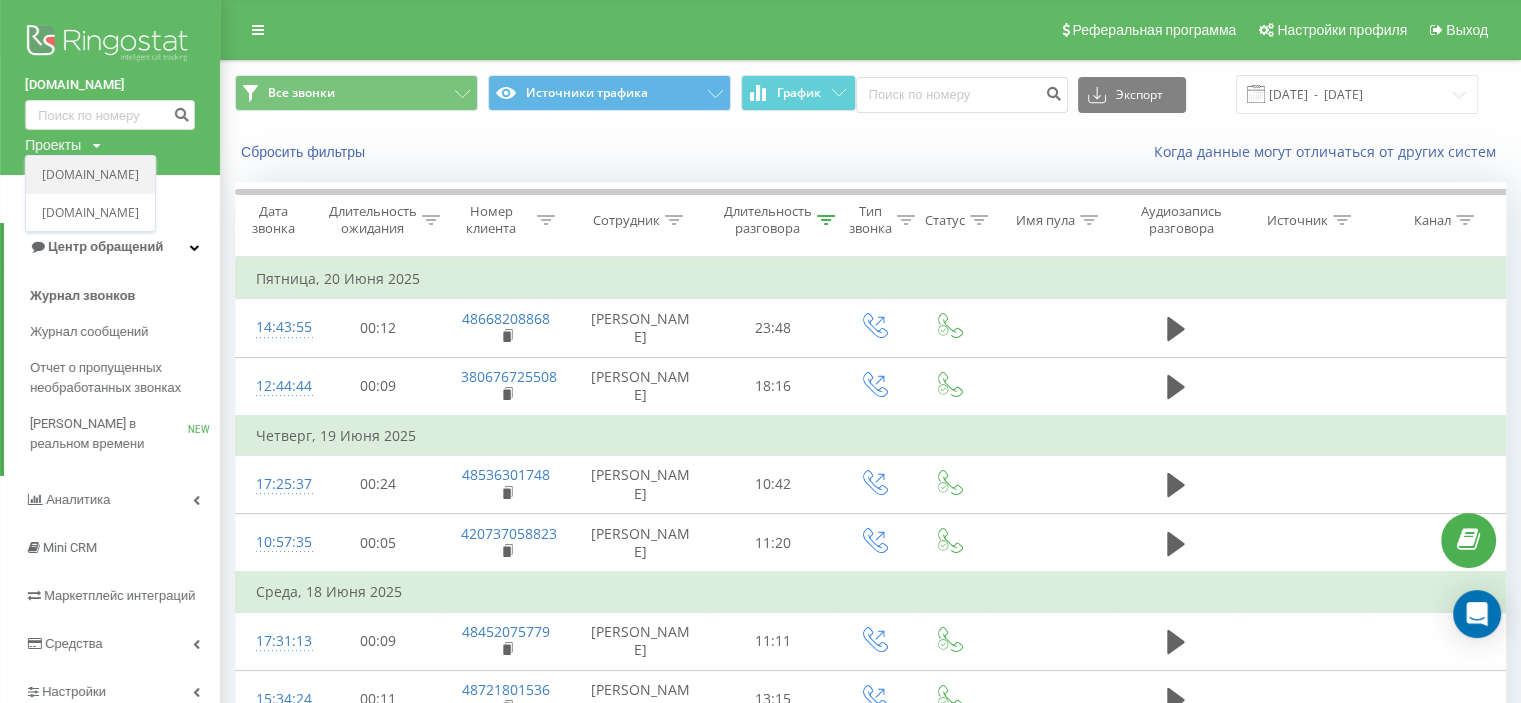 click on "[DOMAIN_NAME]" at bounding box center (90, 175) 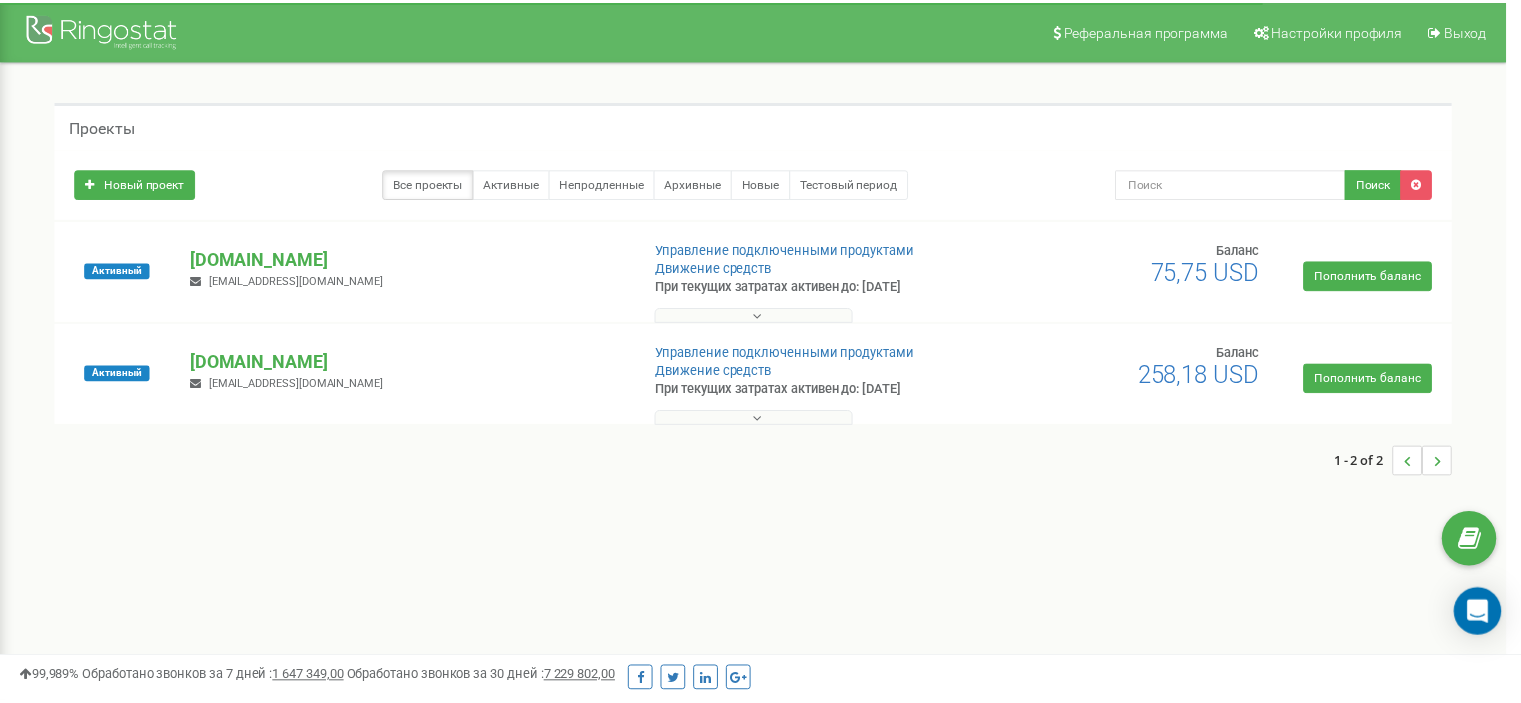 scroll, scrollTop: 0, scrollLeft: 0, axis: both 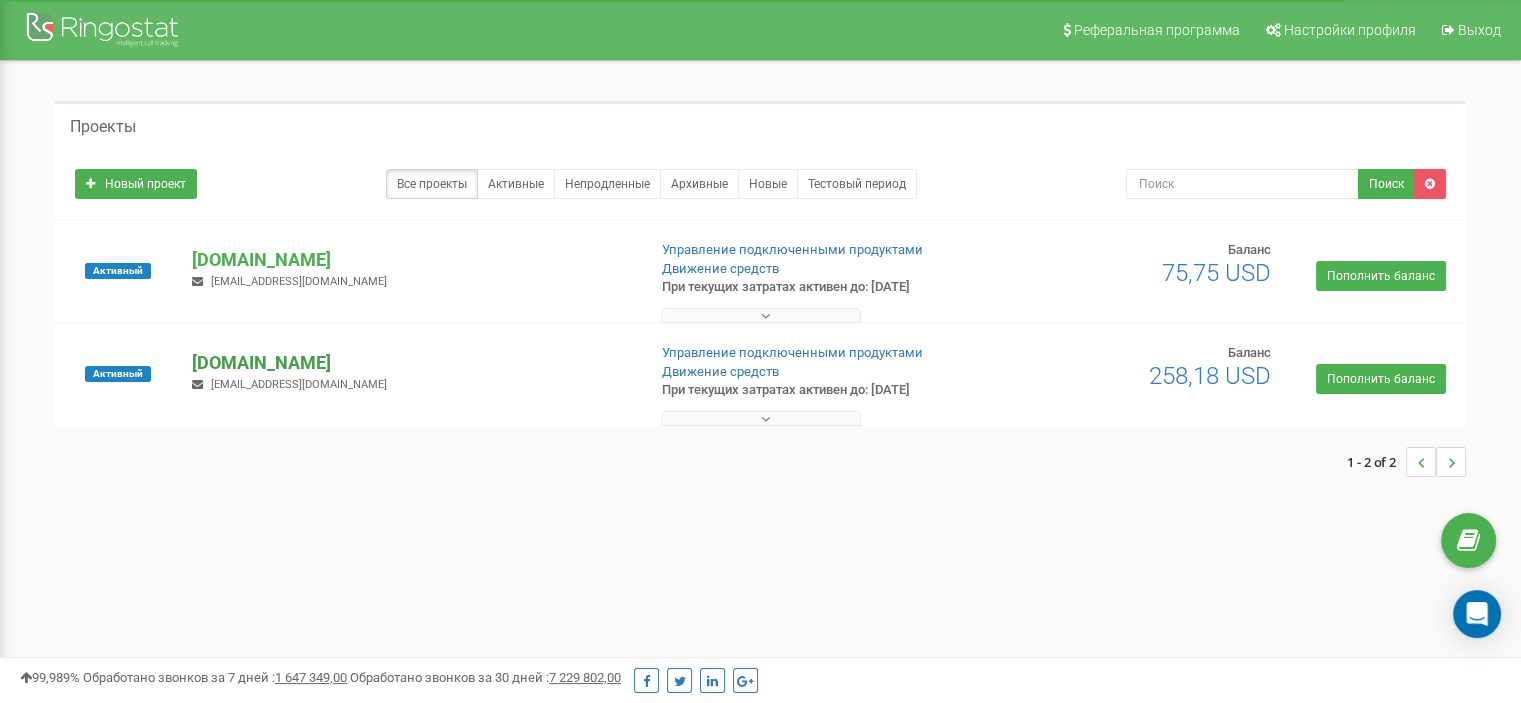 click on "[DOMAIN_NAME]" at bounding box center [410, 363] 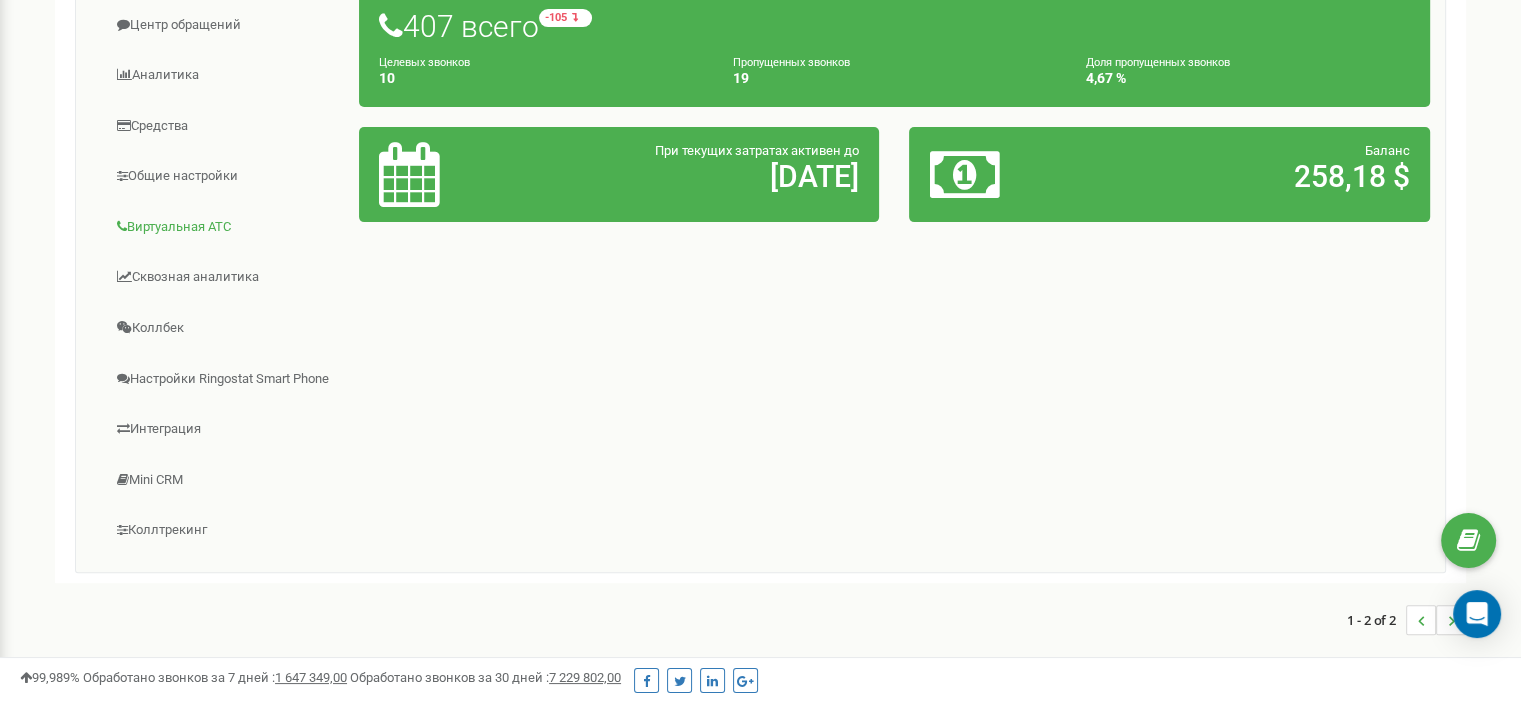 scroll, scrollTop: 396, scrollLeft: 0, axis: vertical 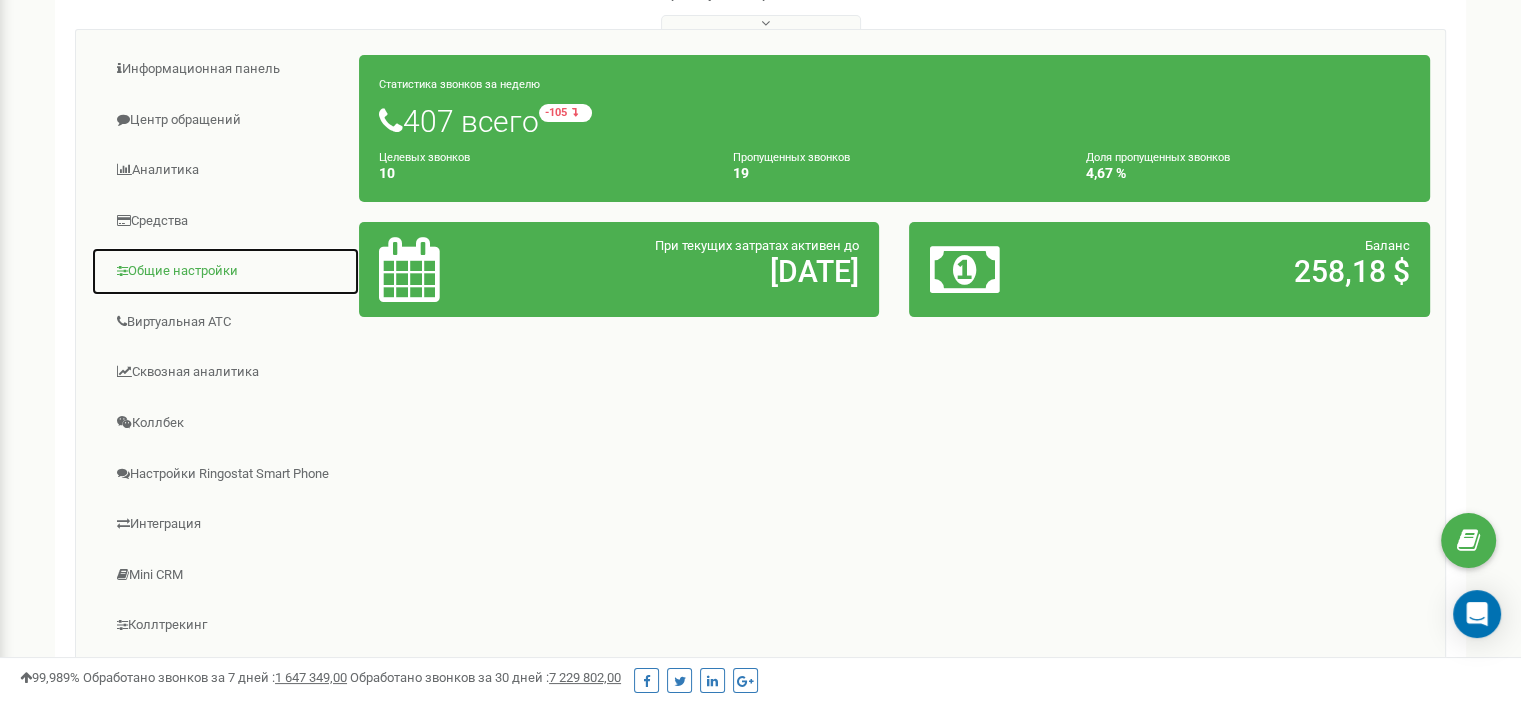 click on "Общие настройки" at bounding box center [225, 271] 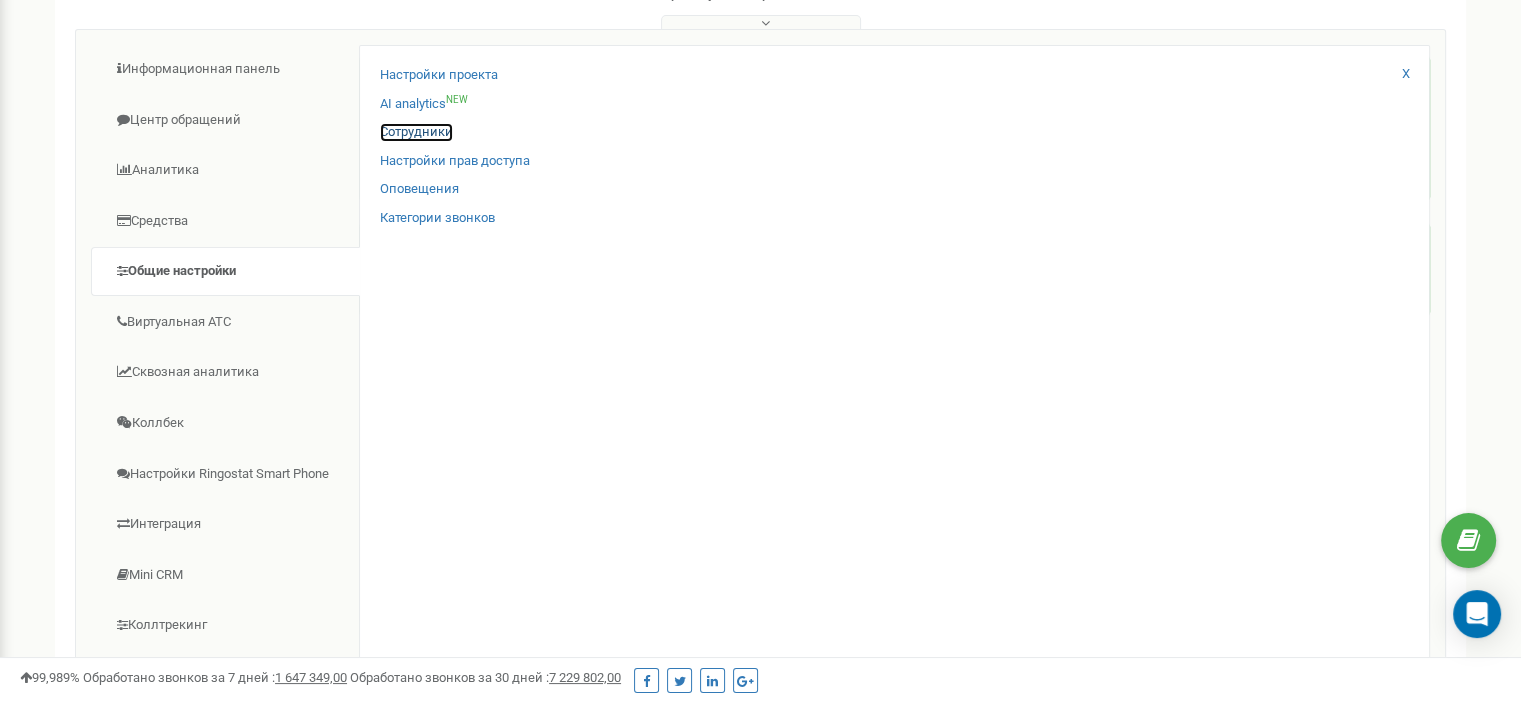 click on "Сотрудники" at bounding box center (416, 132) 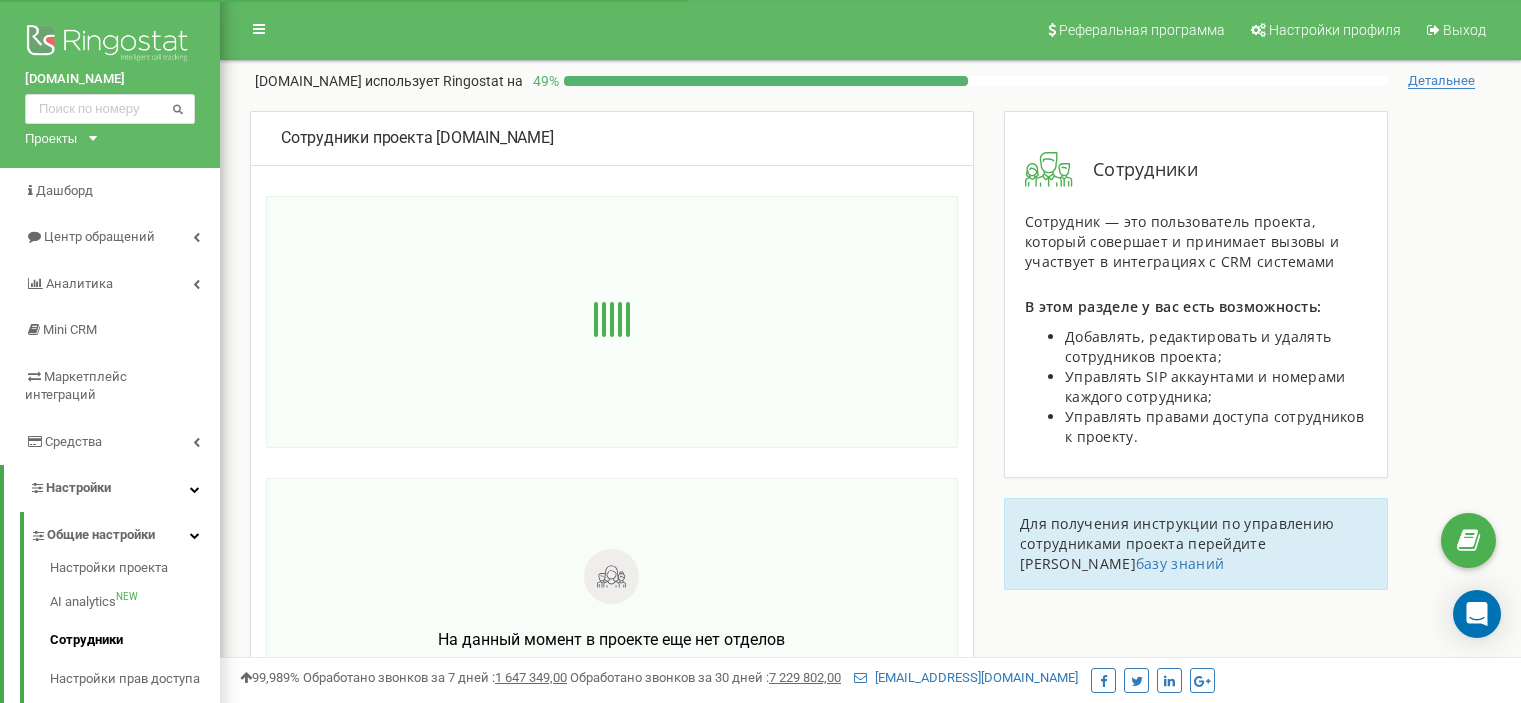 scroll, scrollTop: 0, scrollLeft: 0, axis: both 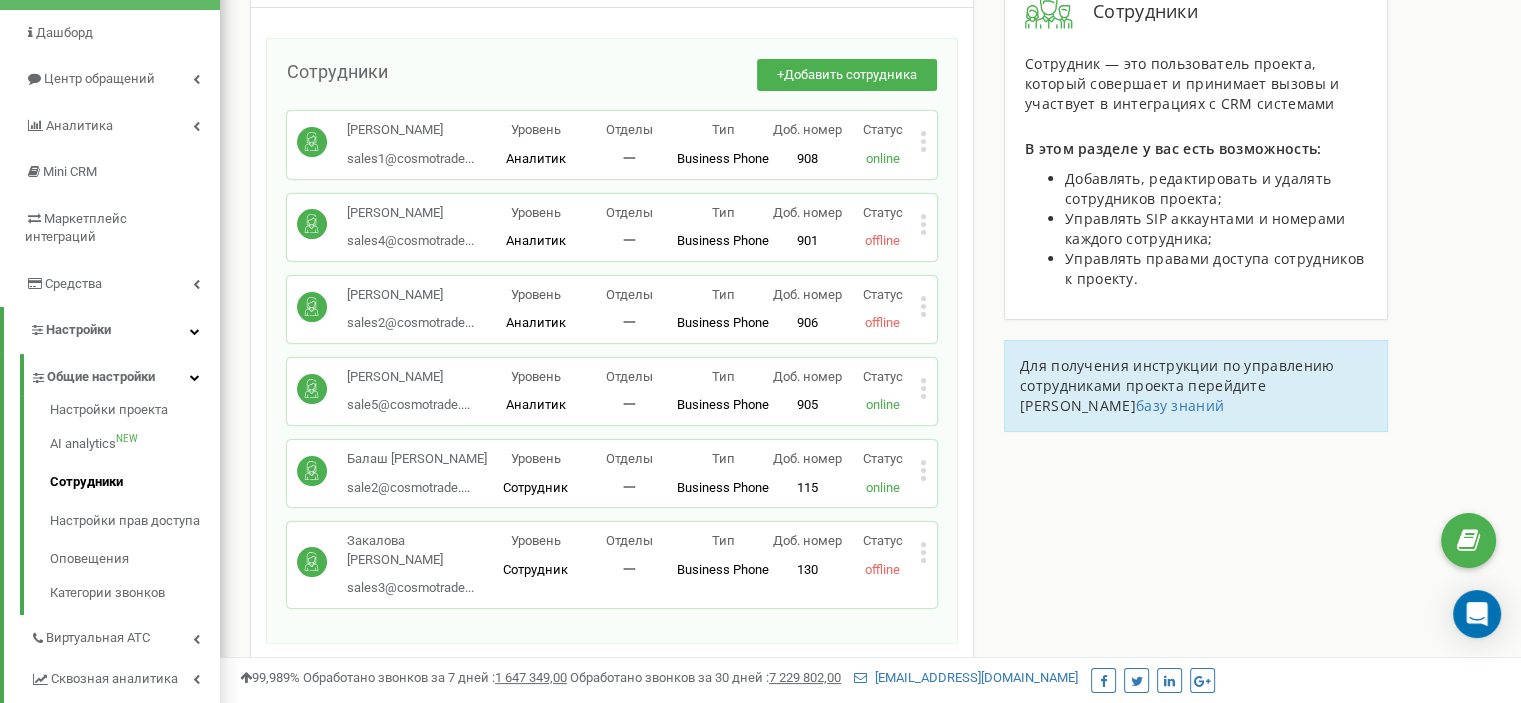 click 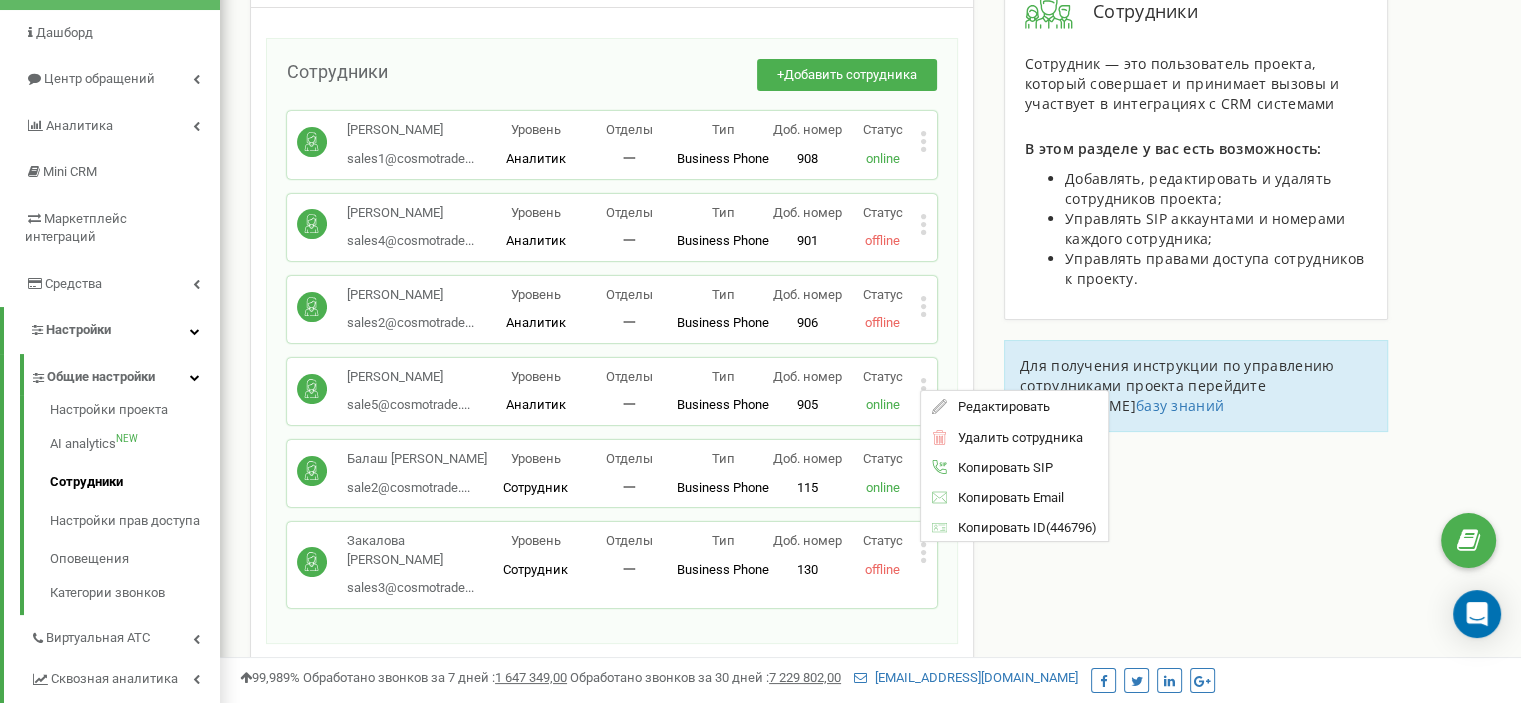click on "Сотрудники проекта    navchannya.com.ua Сотрудники +  Добавить сотрудника Елена Ковальчук sales1@cosmotrade... sales1@cosmotrade.beauty Уровень Аналитик Отделы 一 Тип Business Phone Полноценное рабочее место сотрудника со всеми возможностями, позволяющее использовать Ringostat Smart Phone и привязать внешние номера сотрудника. Доб. номер 908 Статус online Редактировать   Удалить сотрудника Копировать SIP Копировать Email Копировать ID ( 79361 ) Наталья Тищенко  sales4@cosmotrade... sales4@cosmotrade.beauty Уровень Аналитик Отделы 一 Тип Business Phone Доб. номер 901 Статус offline Редактировать   Удалить сотрудника Копировать SIP Копировать Email" at bounding box center [870, 538] 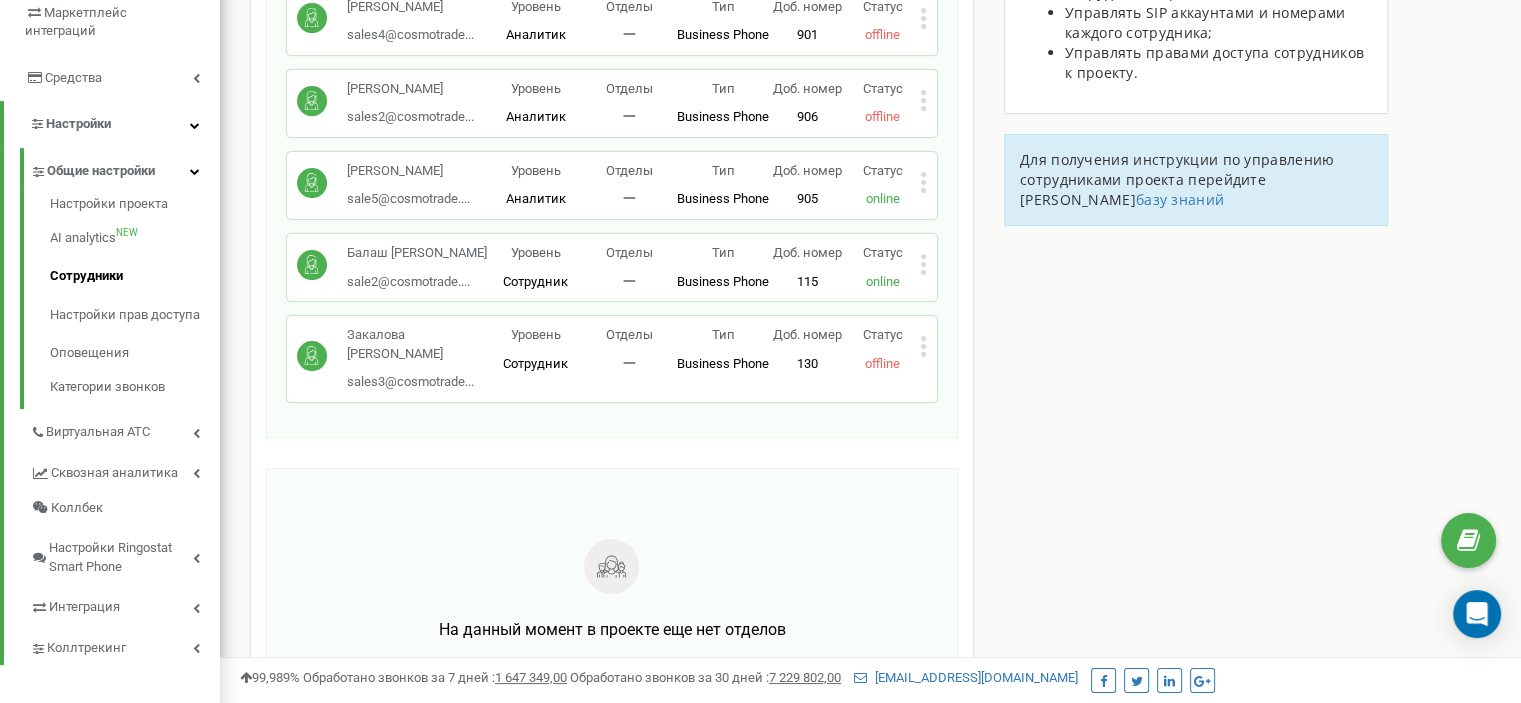 scroll, scrollTop: 400, scrollLeft: 0, axis: vertical 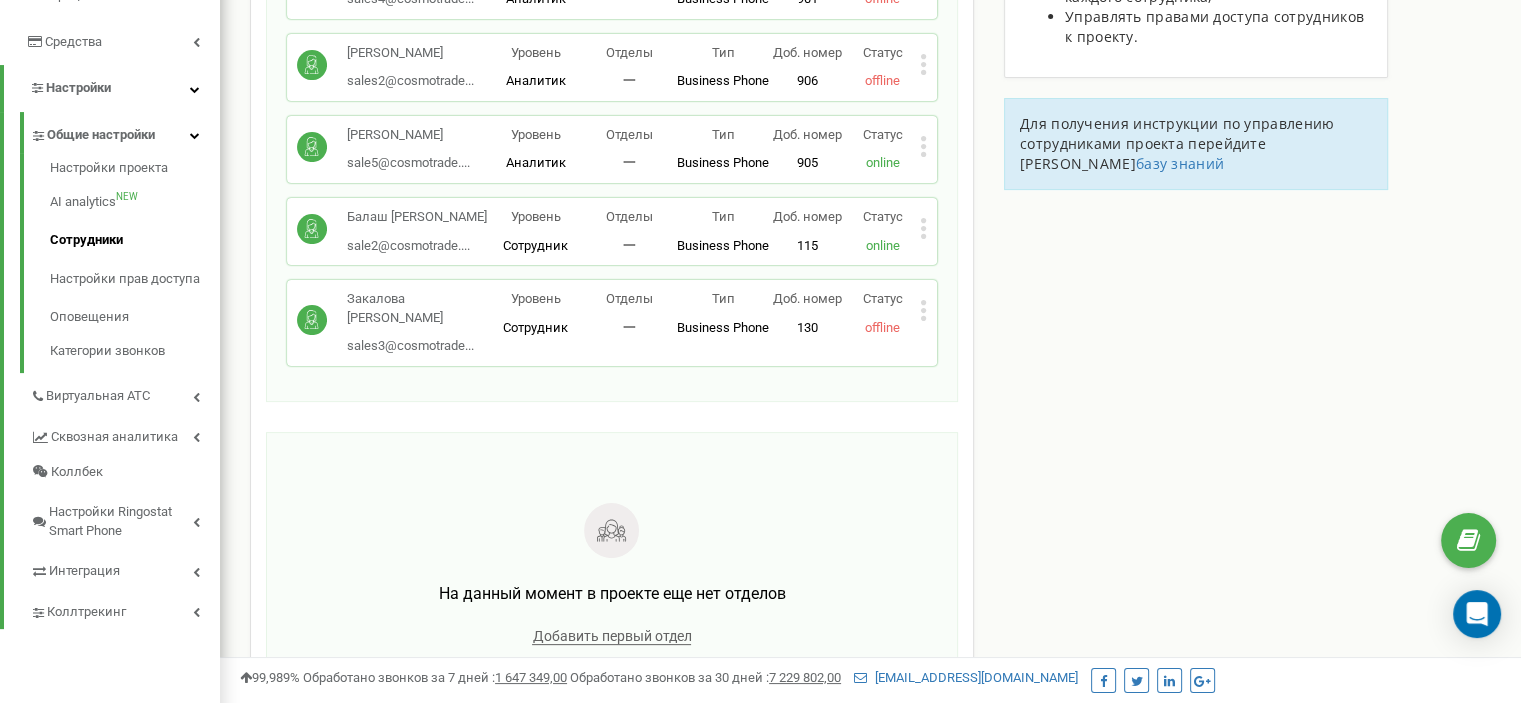 click 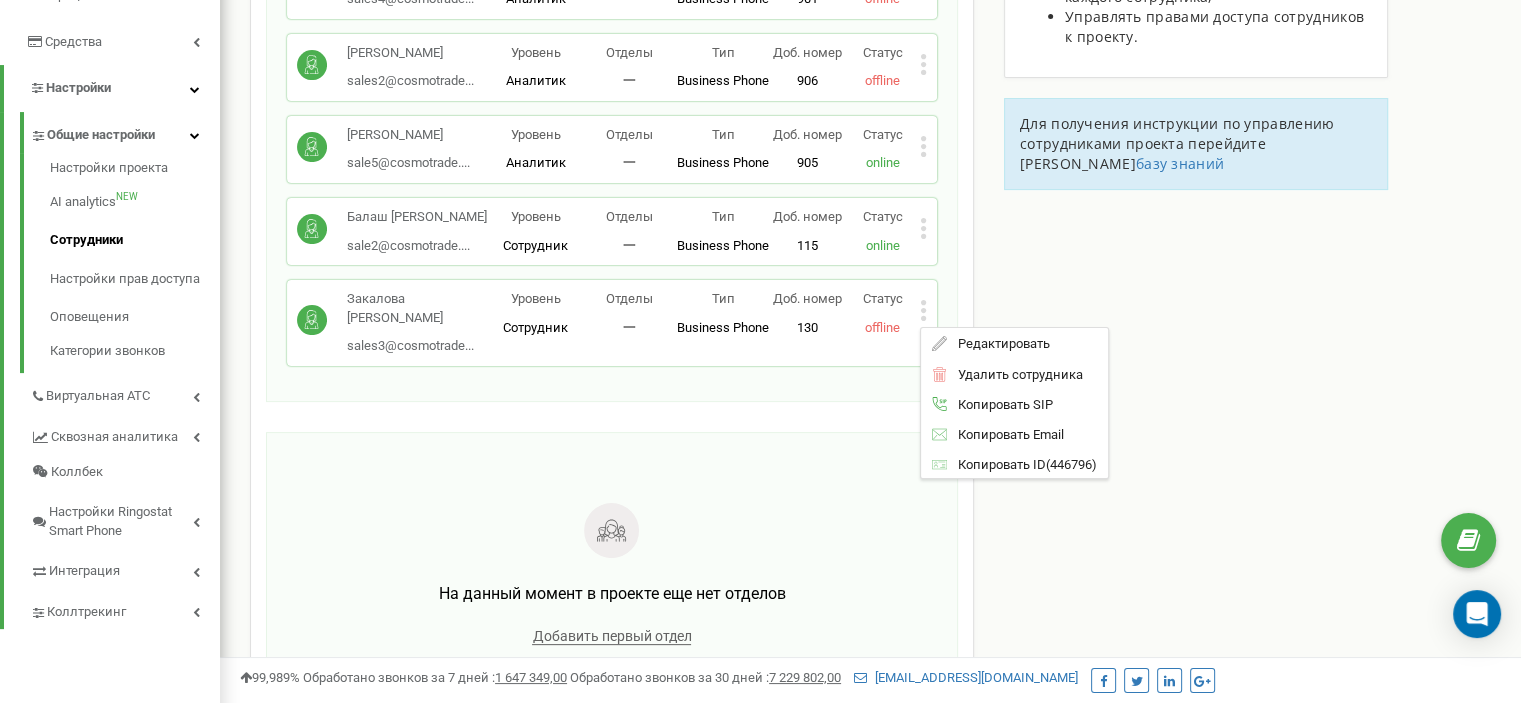 click on "Редактировать" at bounding box center (1014, 343) 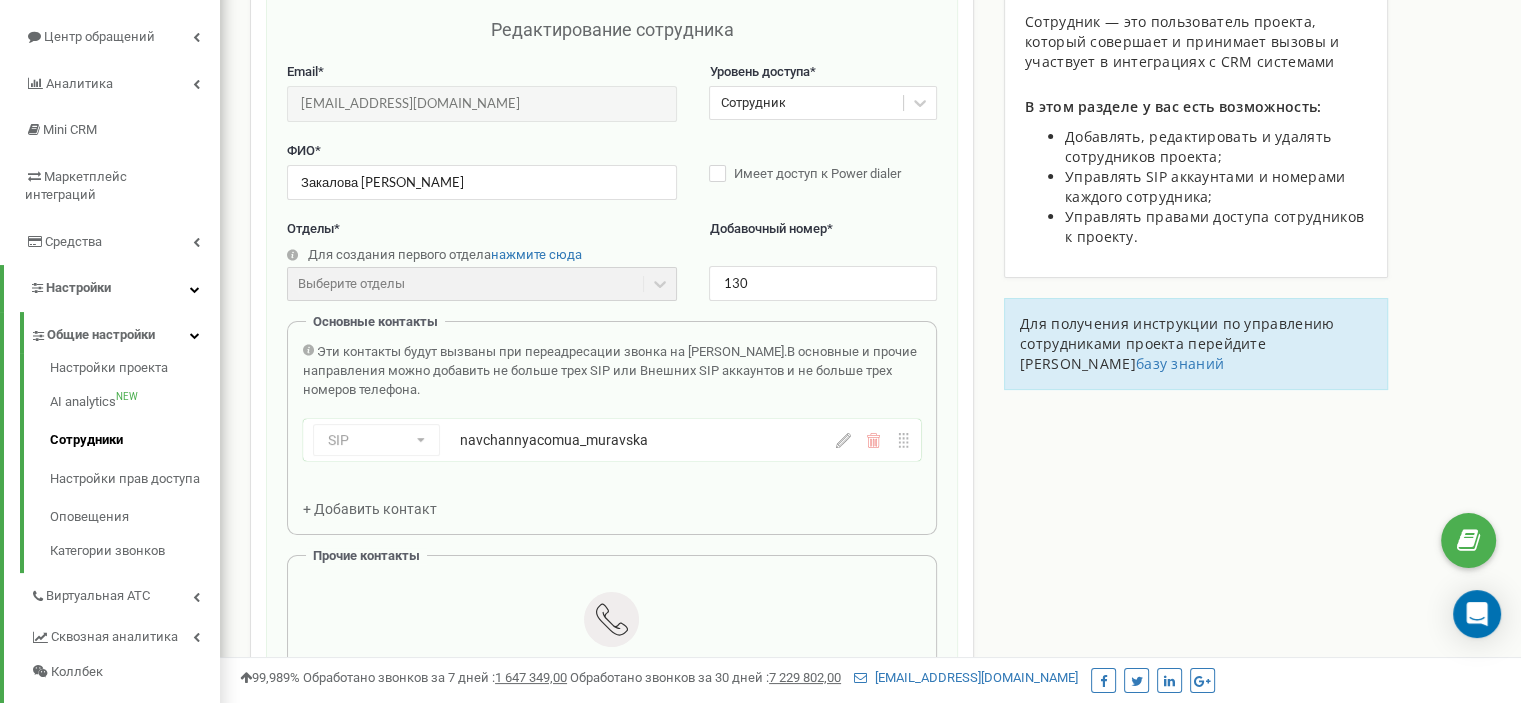 scroll, scrollTop: 200, scrollLeft: 0, axis: vertical 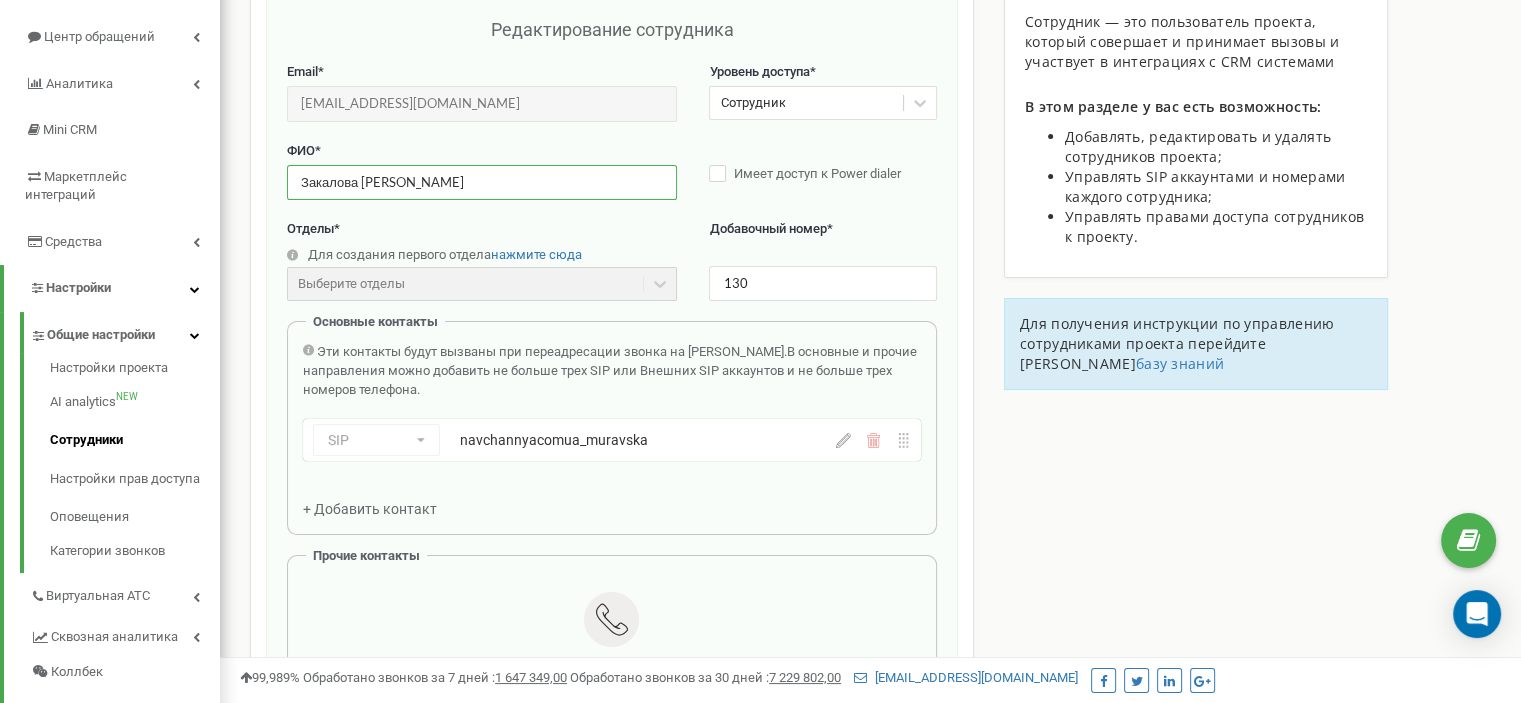 click on "Закалова Юлія" at bounding box center [482, 182] 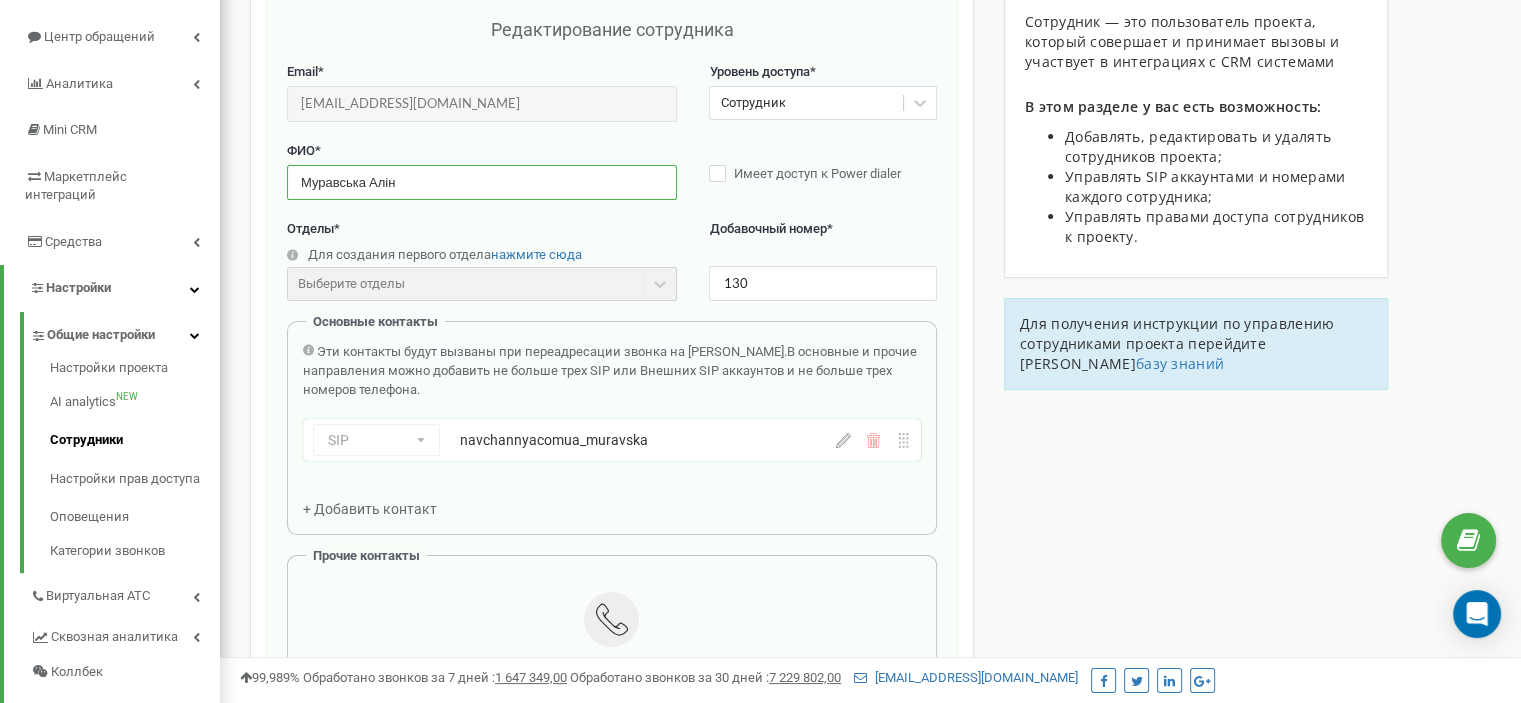 type on "Муравська Аліна" 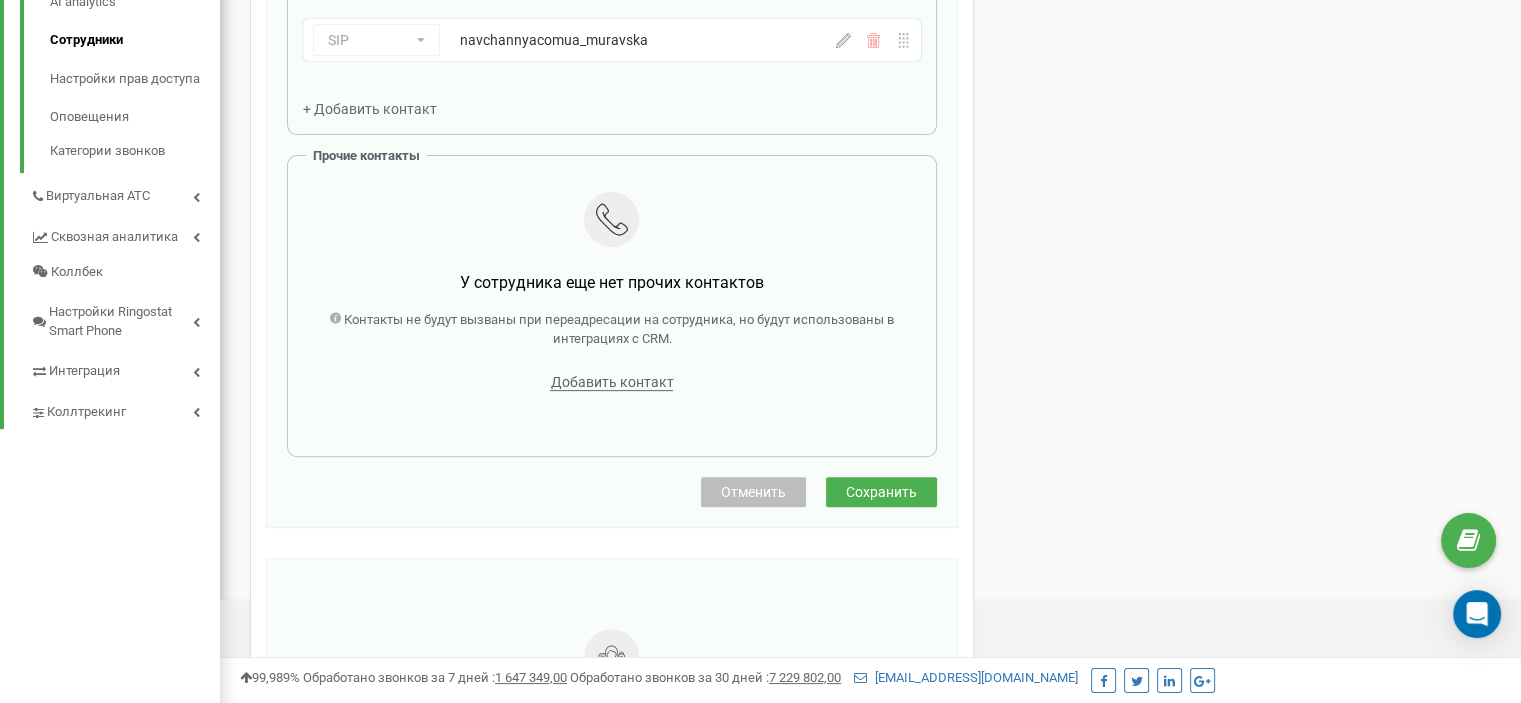 click on "Сохранить" at bounding box center [881, 492] 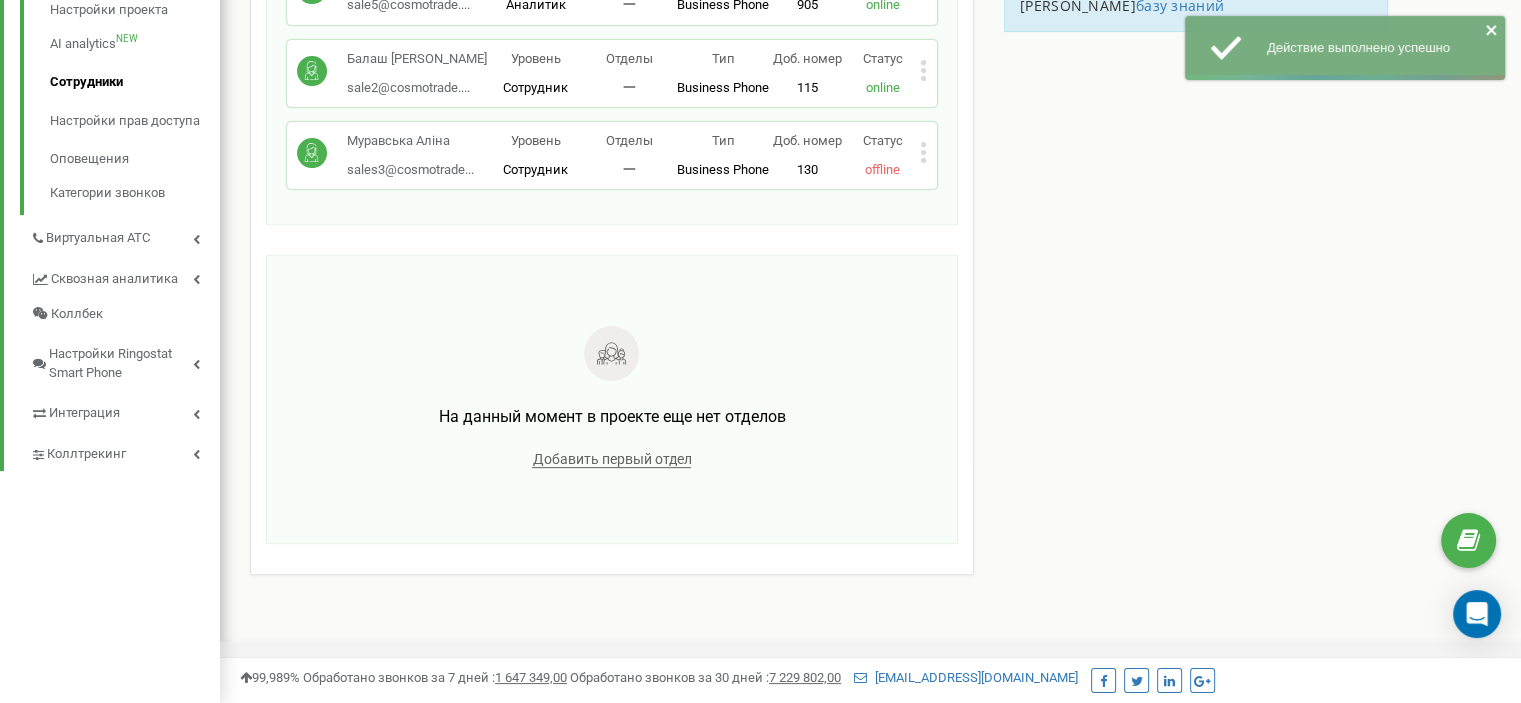scroll, scrollTop: 458, scrollLeft: 0, axis: vertical 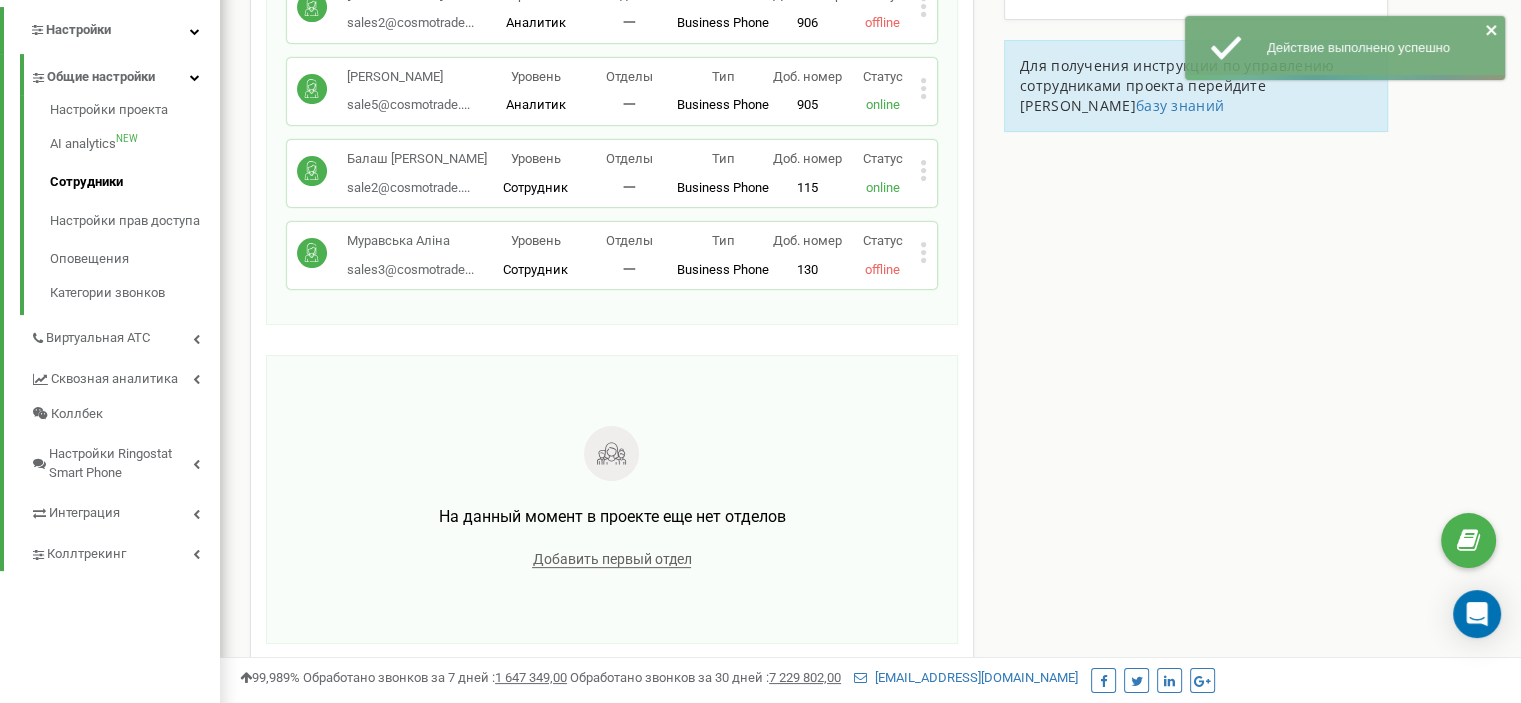 click 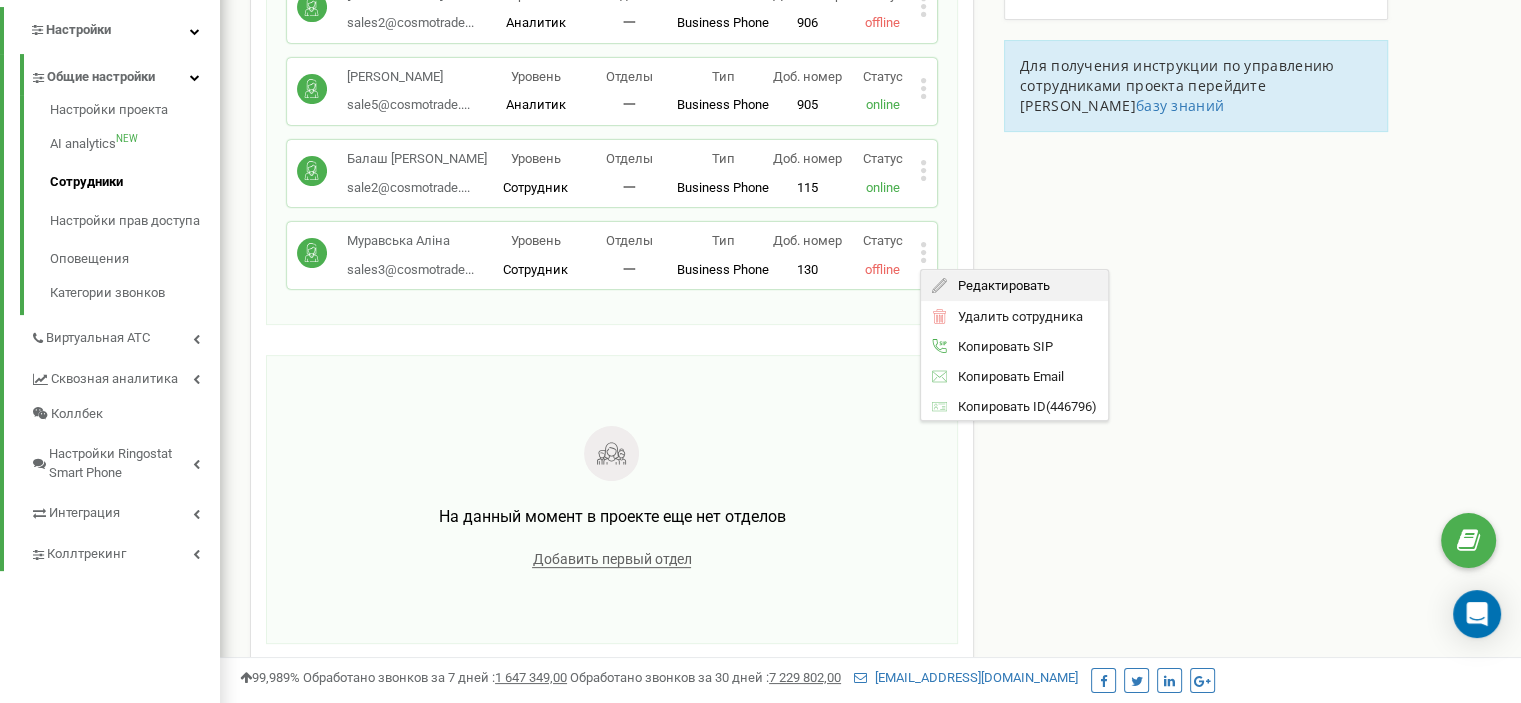 click on "Редактировать" at bounding box center [998, 285] 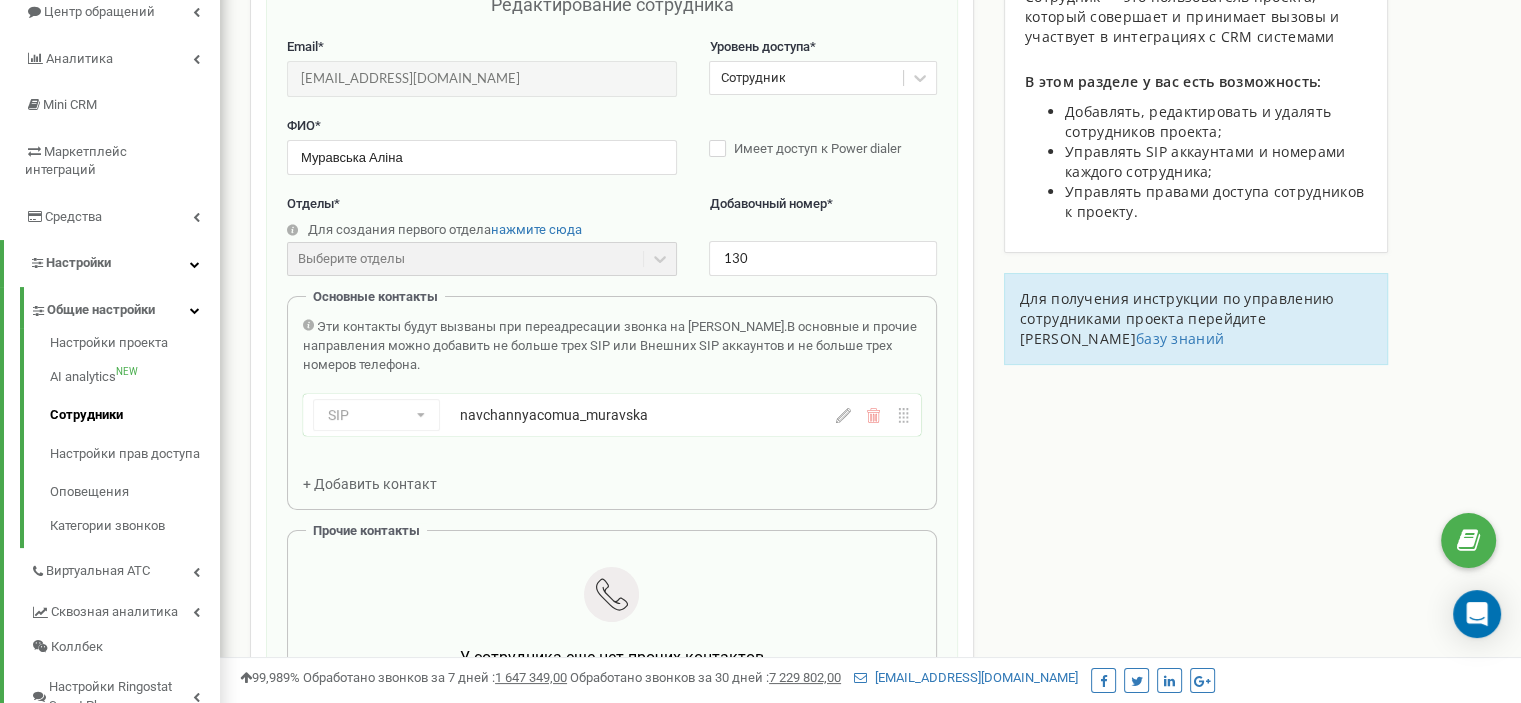 scroll, scrollTop: 200, scrollLeft: 0, axis: vertical 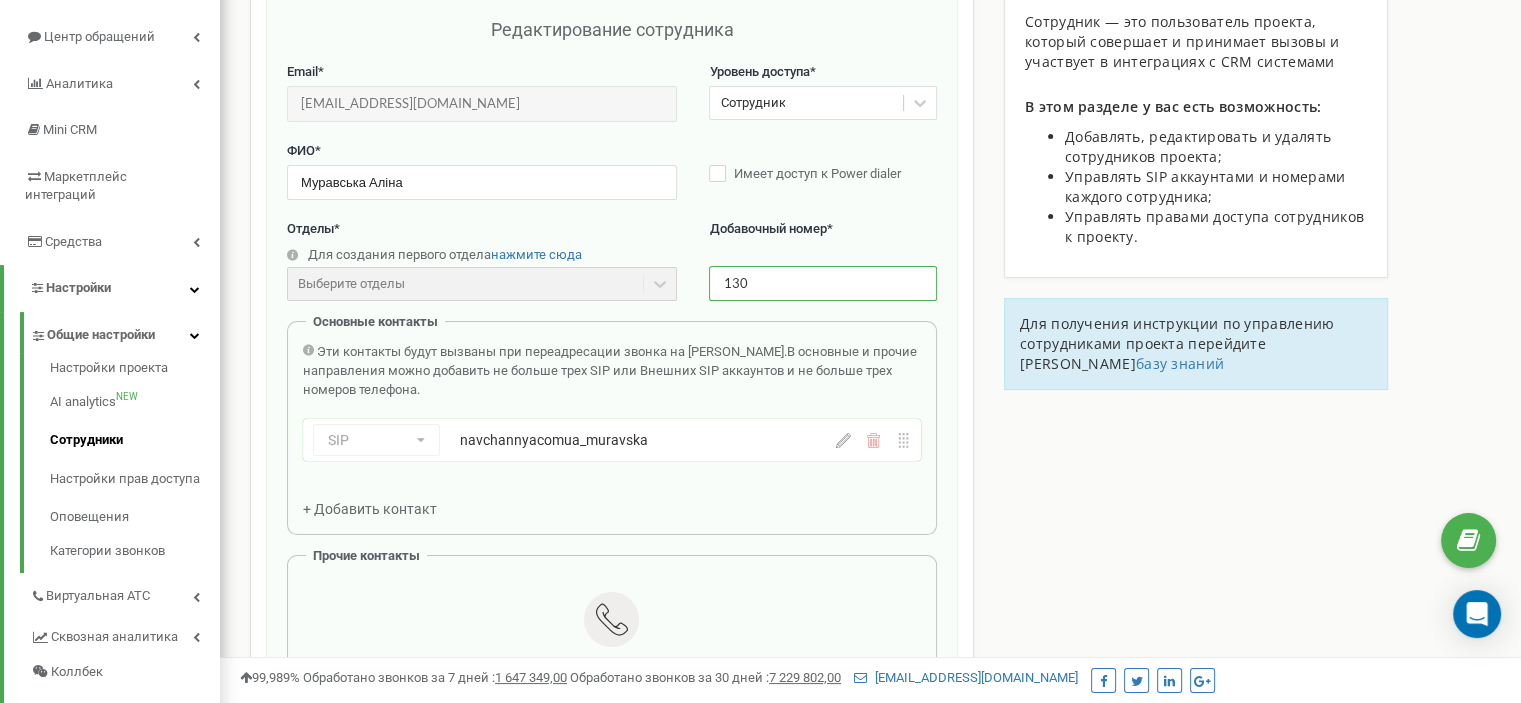drag, startPoint x: 780, startPoint y: 273, endPoint x: 643, endPoint y: 276, distance: 137.03284 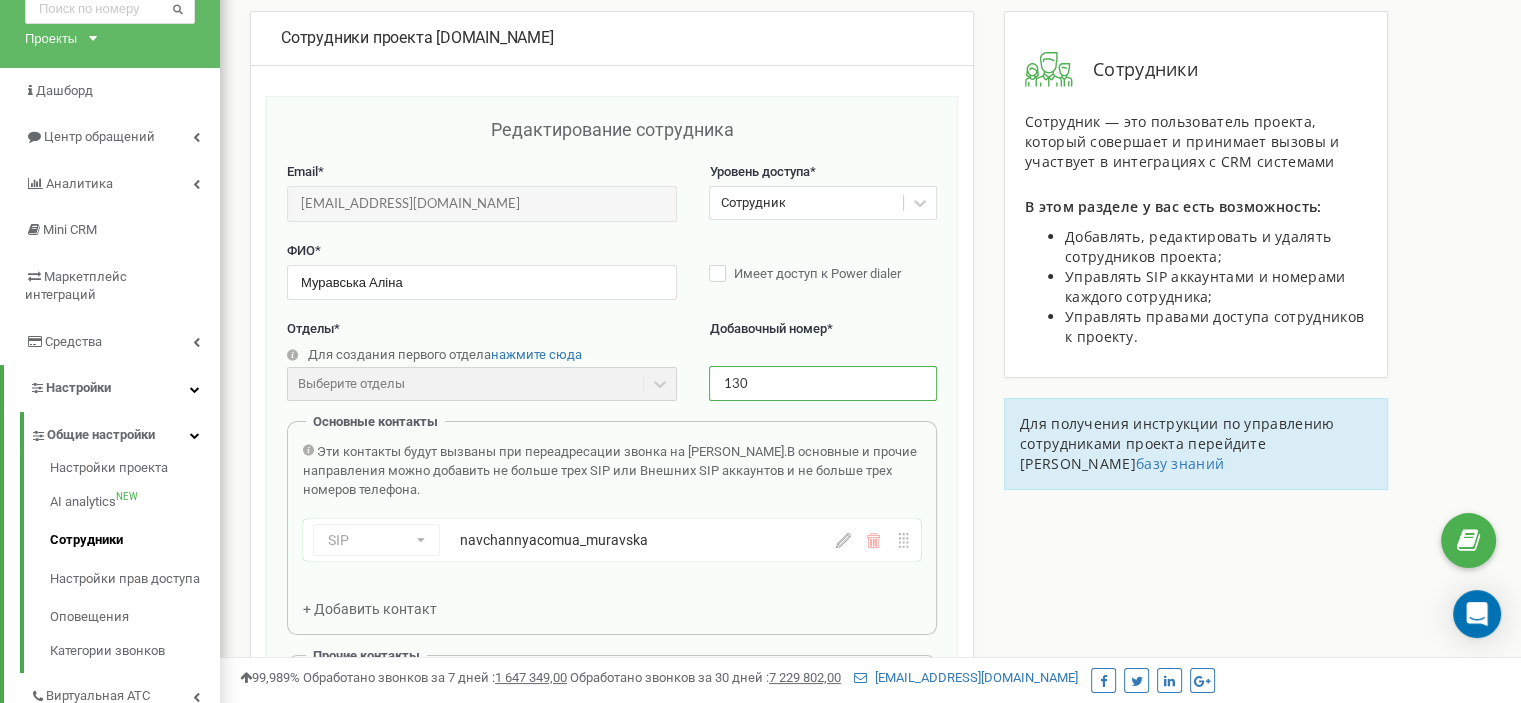 scroll, scrollTop: 0, scrollLeft: 0, axis: both 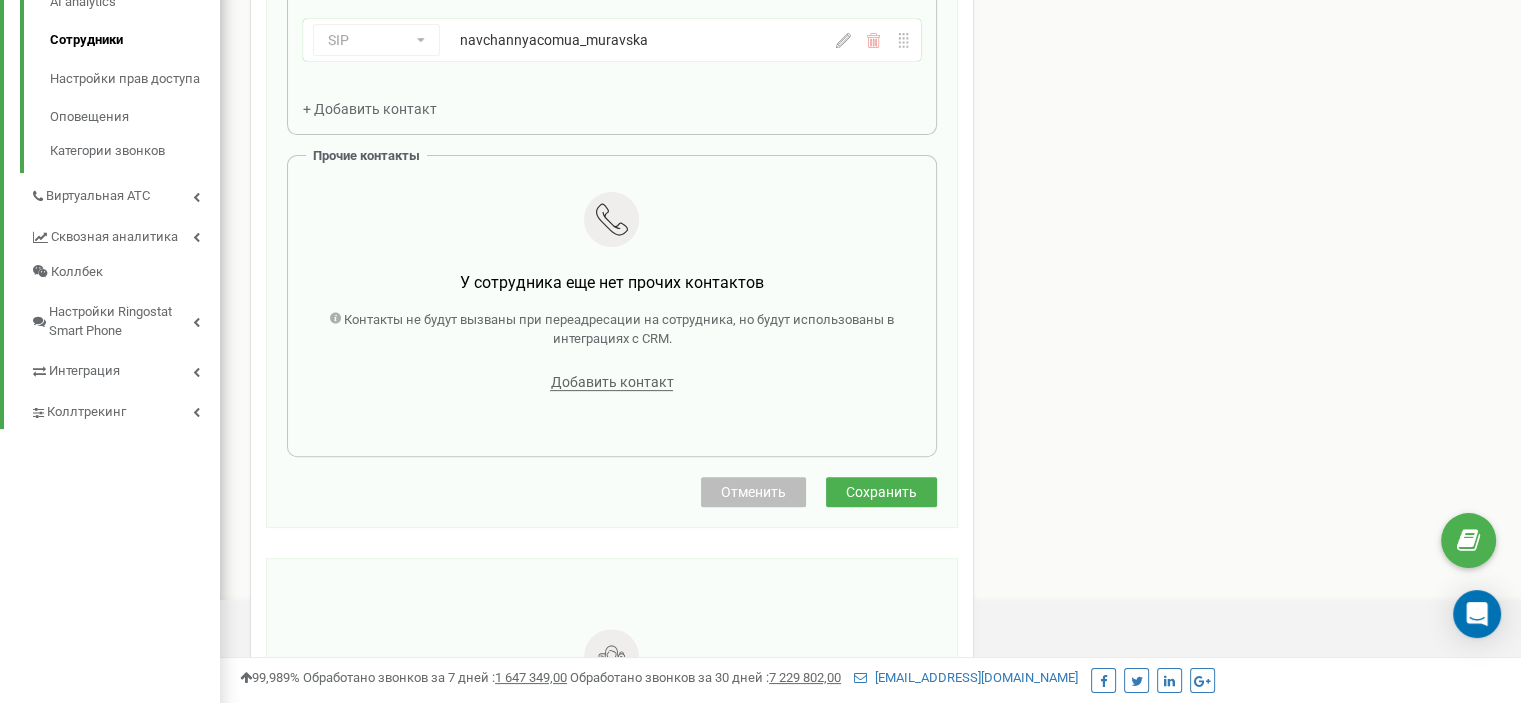 click on "Отменить" at bounding box center [753, 492] 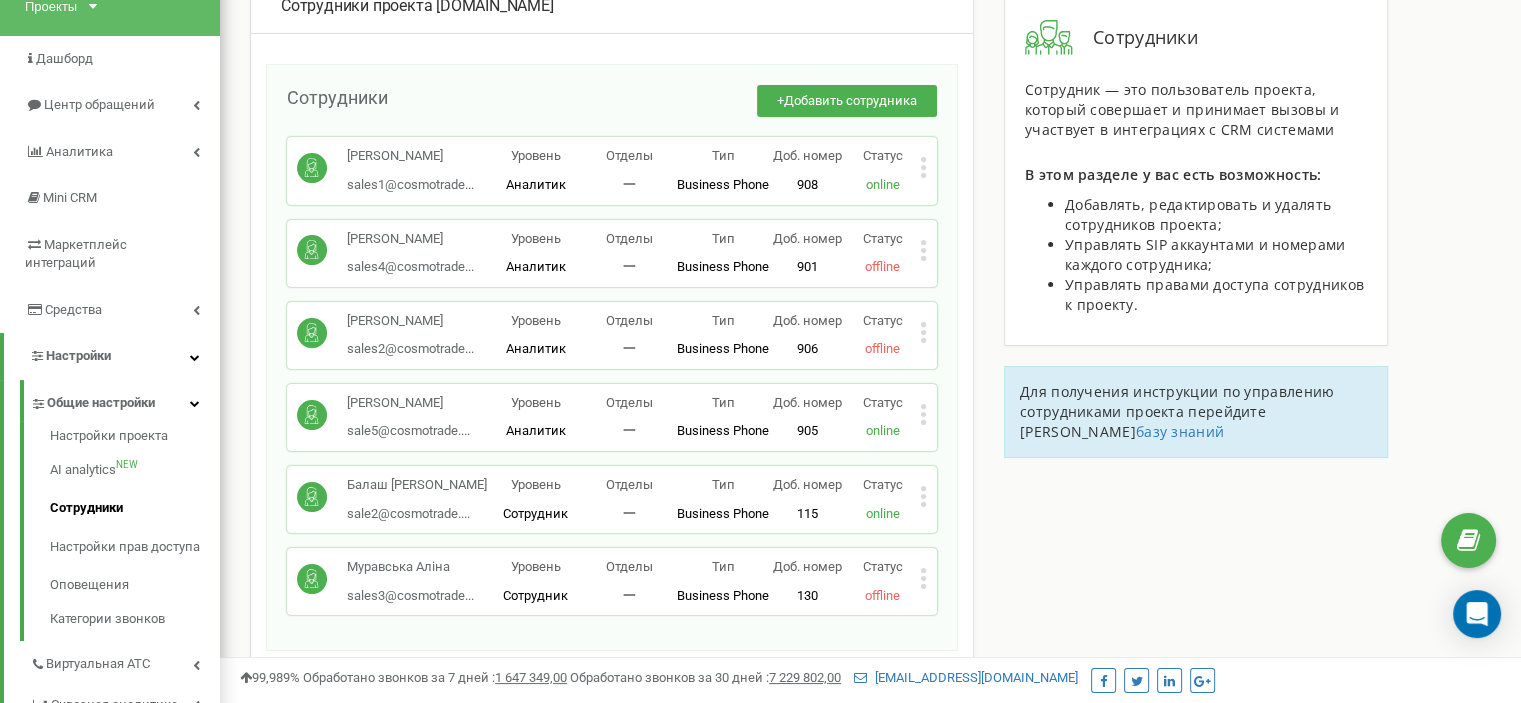scroll, scrollTop: 0, scrollLeft: 0, axis: both 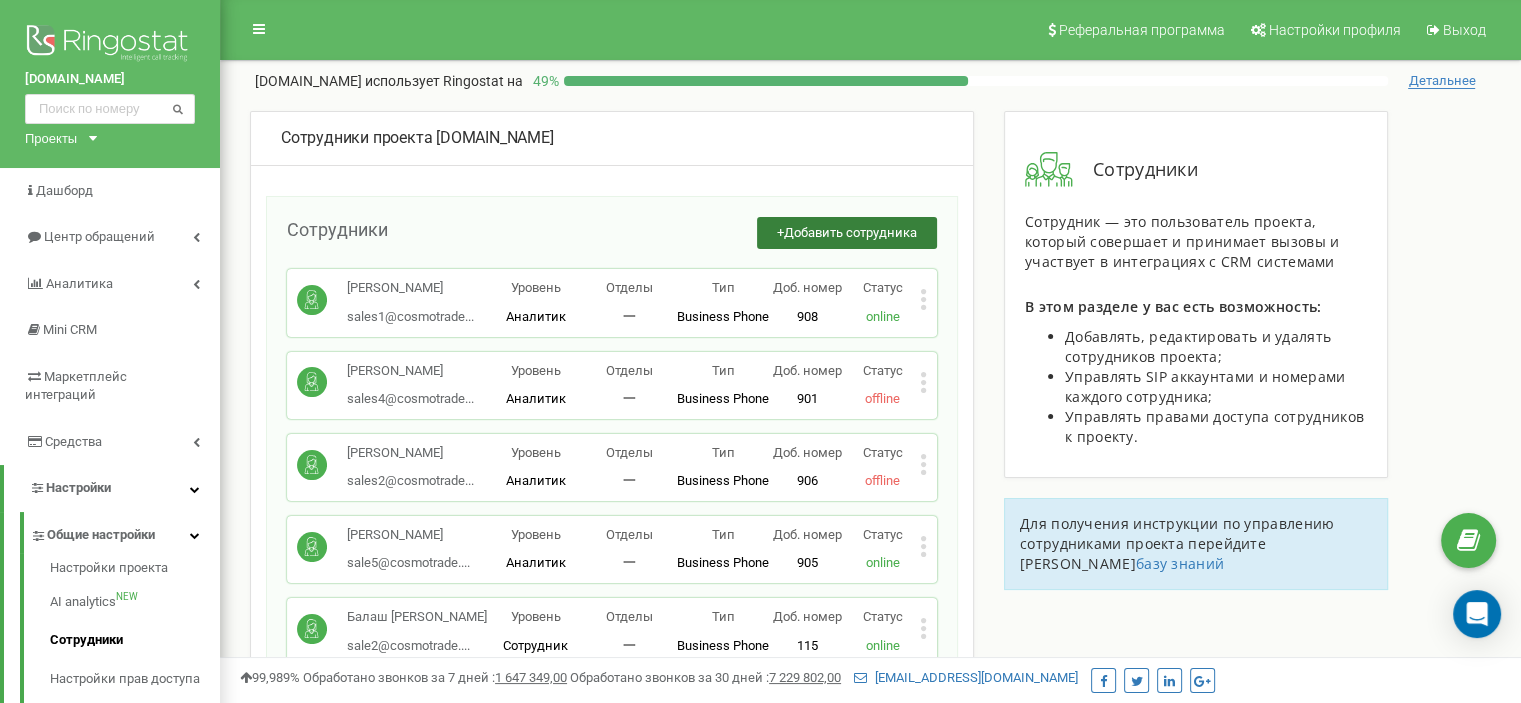 click on "+  Добавить сотрудника" at bounding box center (847, 233) 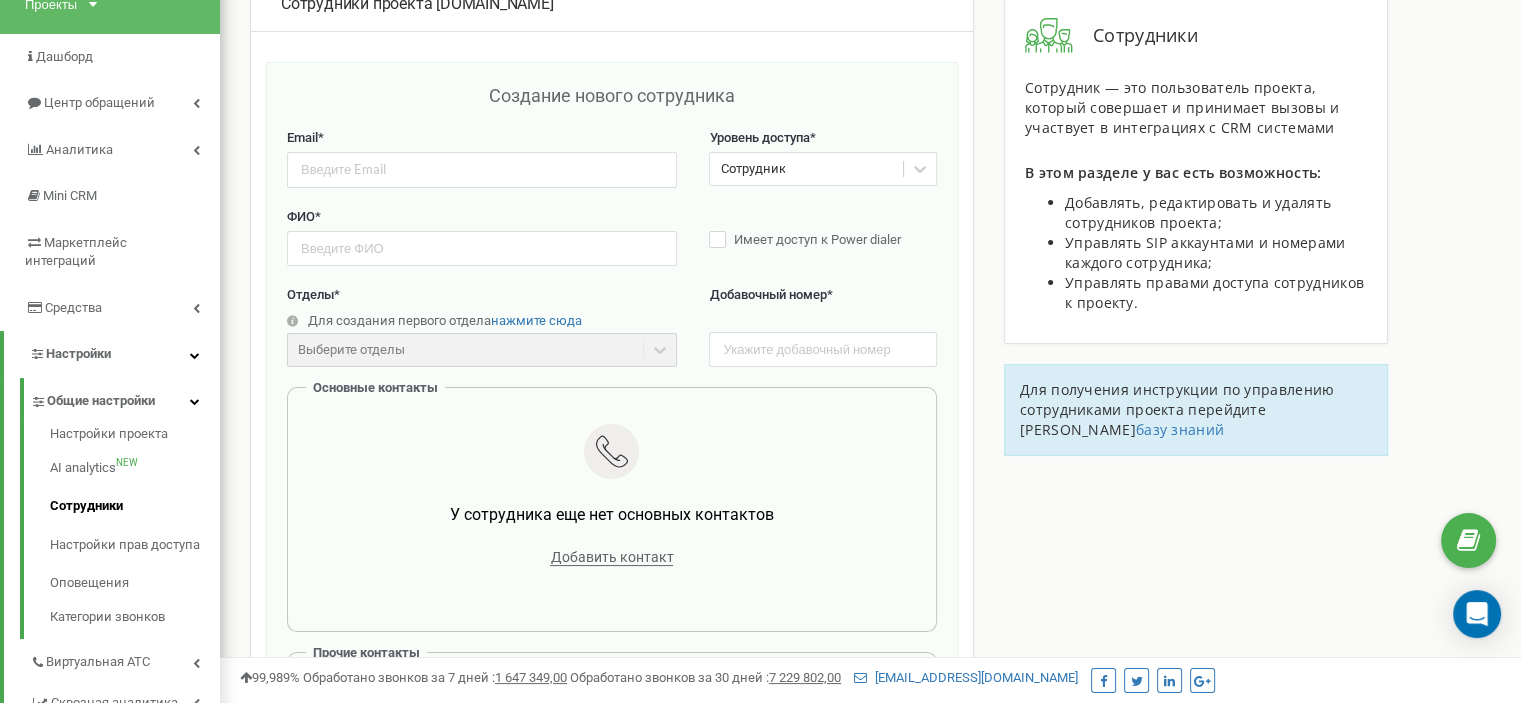scroll, scrollTop: 100, scrollLeft: 0, axis: vertical 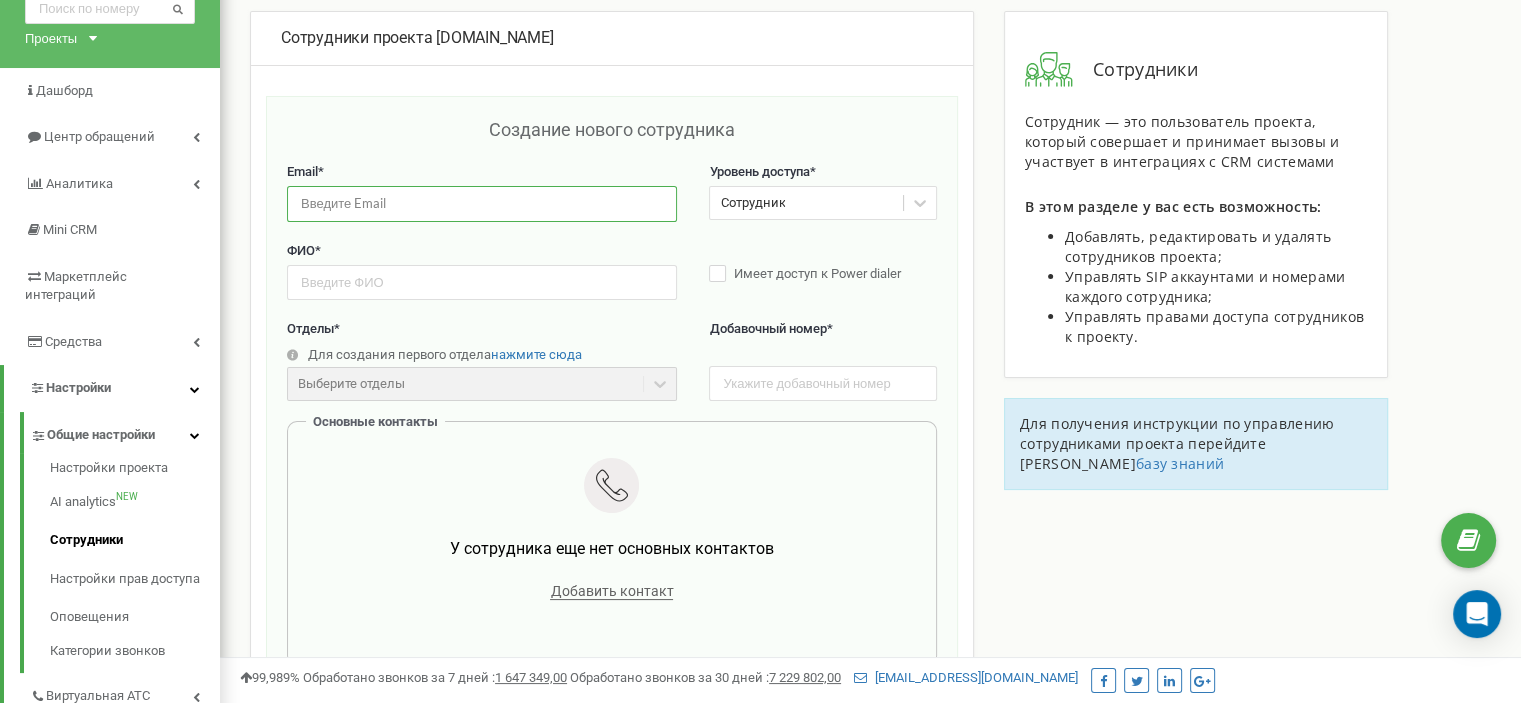 click at bounding box center [482, 203] 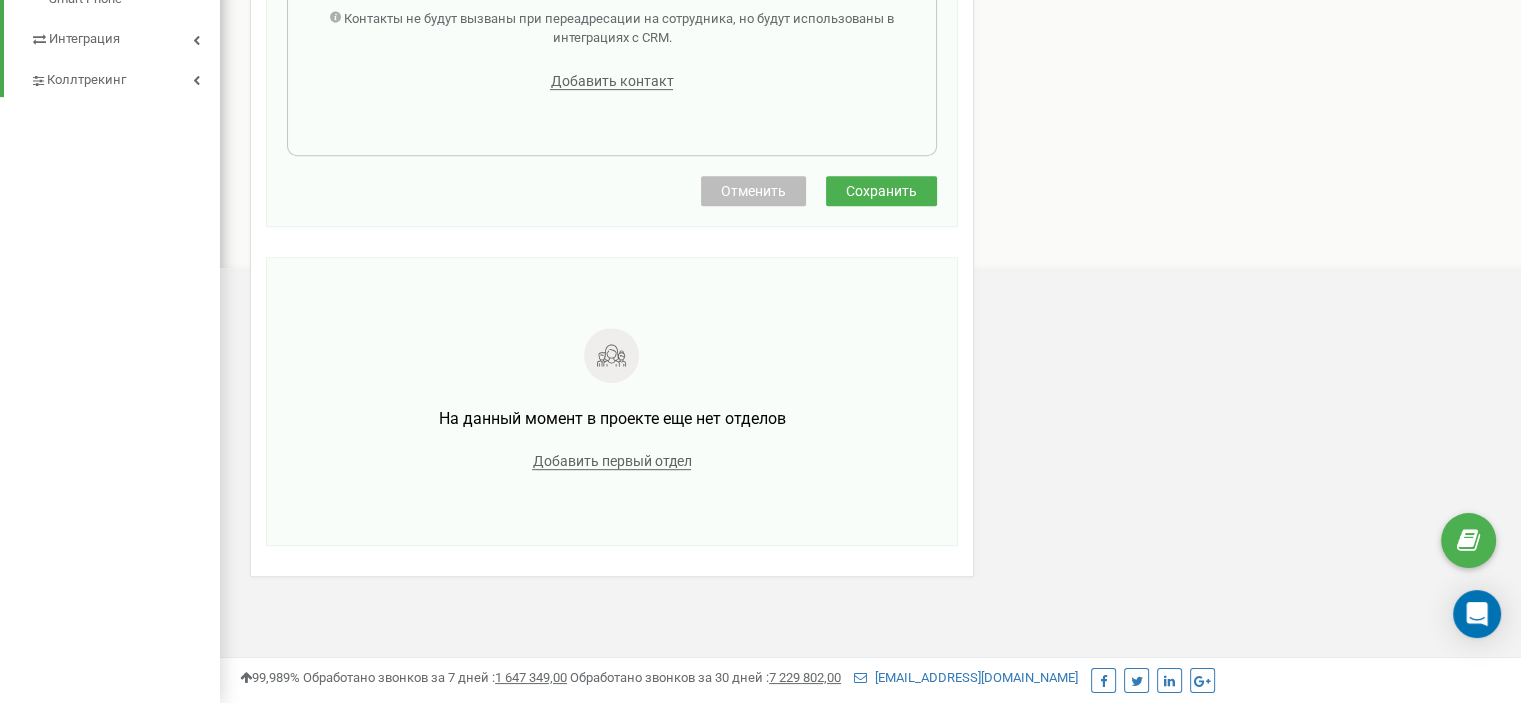 click on "Отменить" at bounding box center [753, 191] 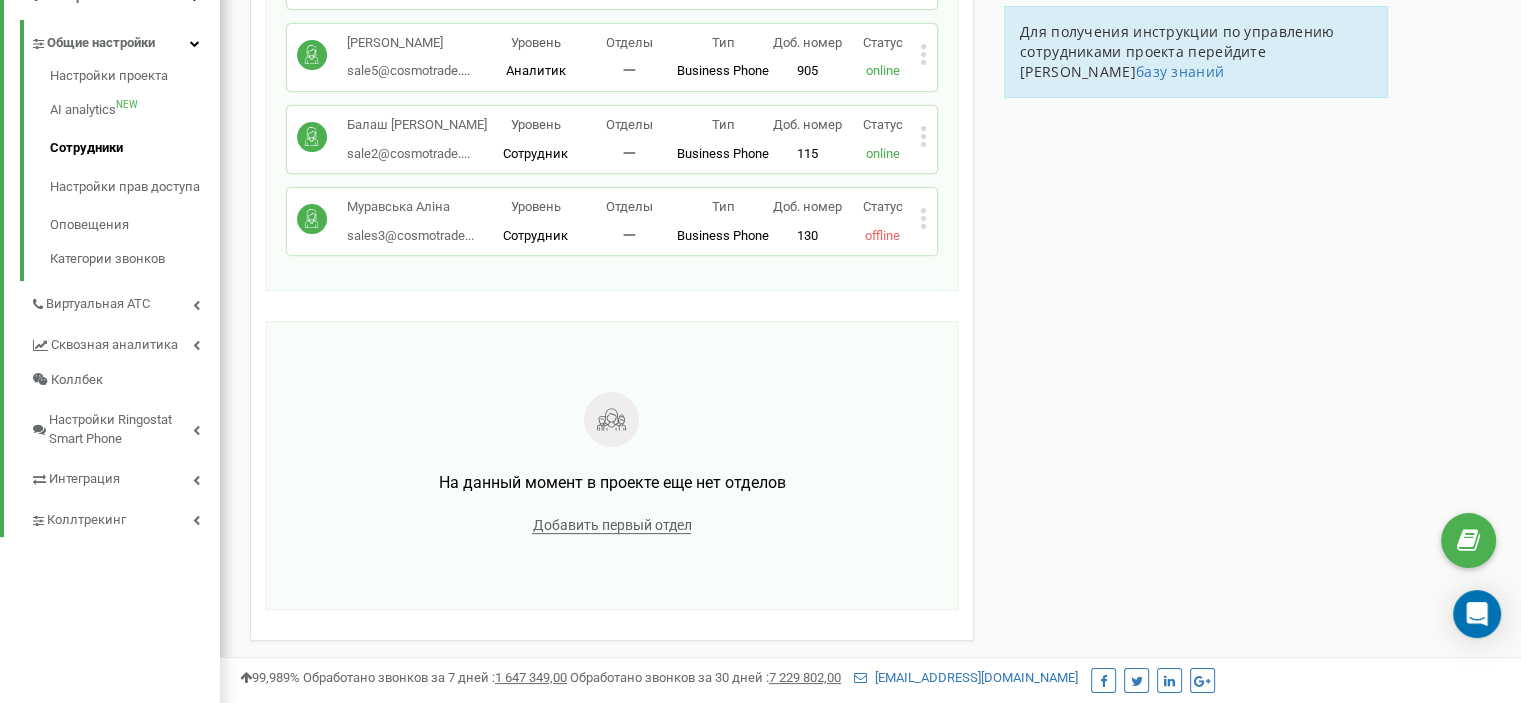 scroll, scrollTop: 458, scrollLeft: 0, axis: vertical 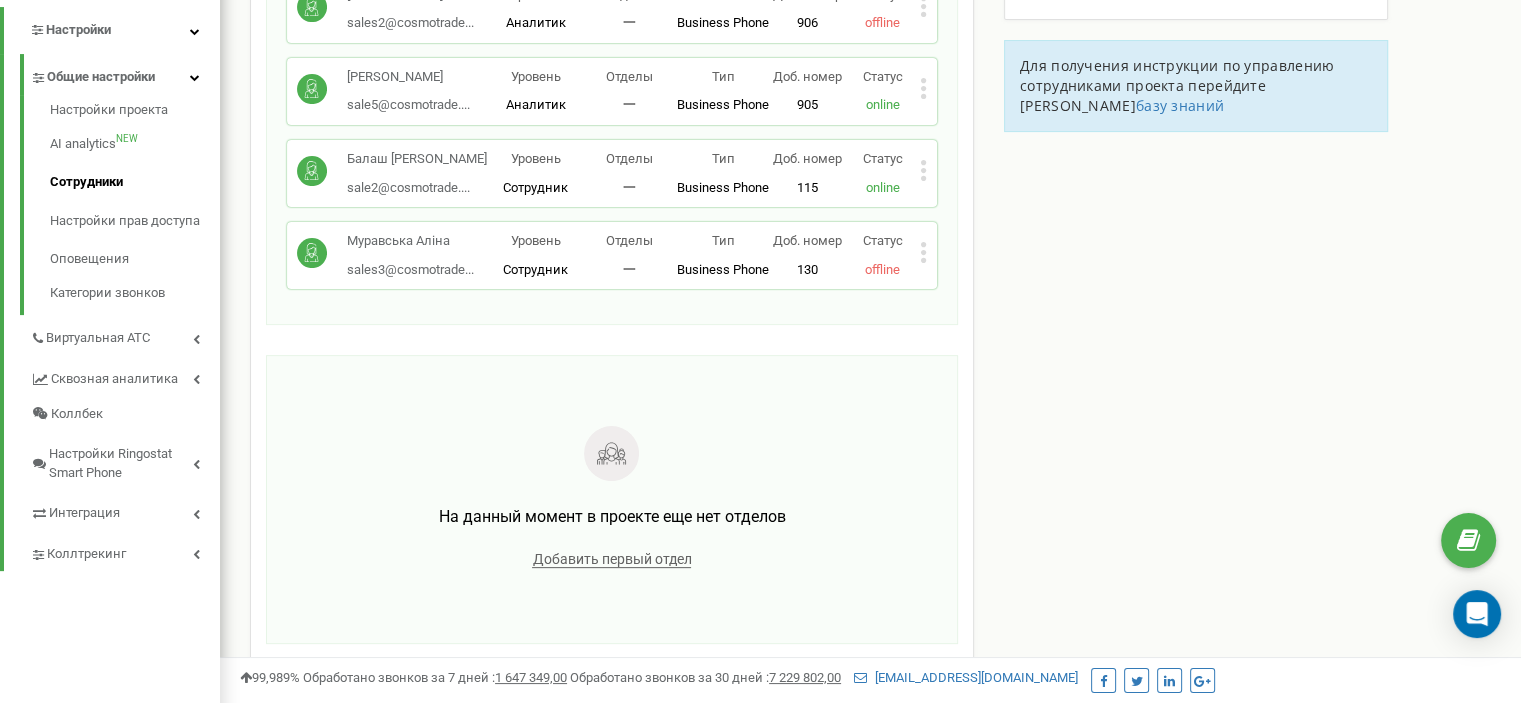 click 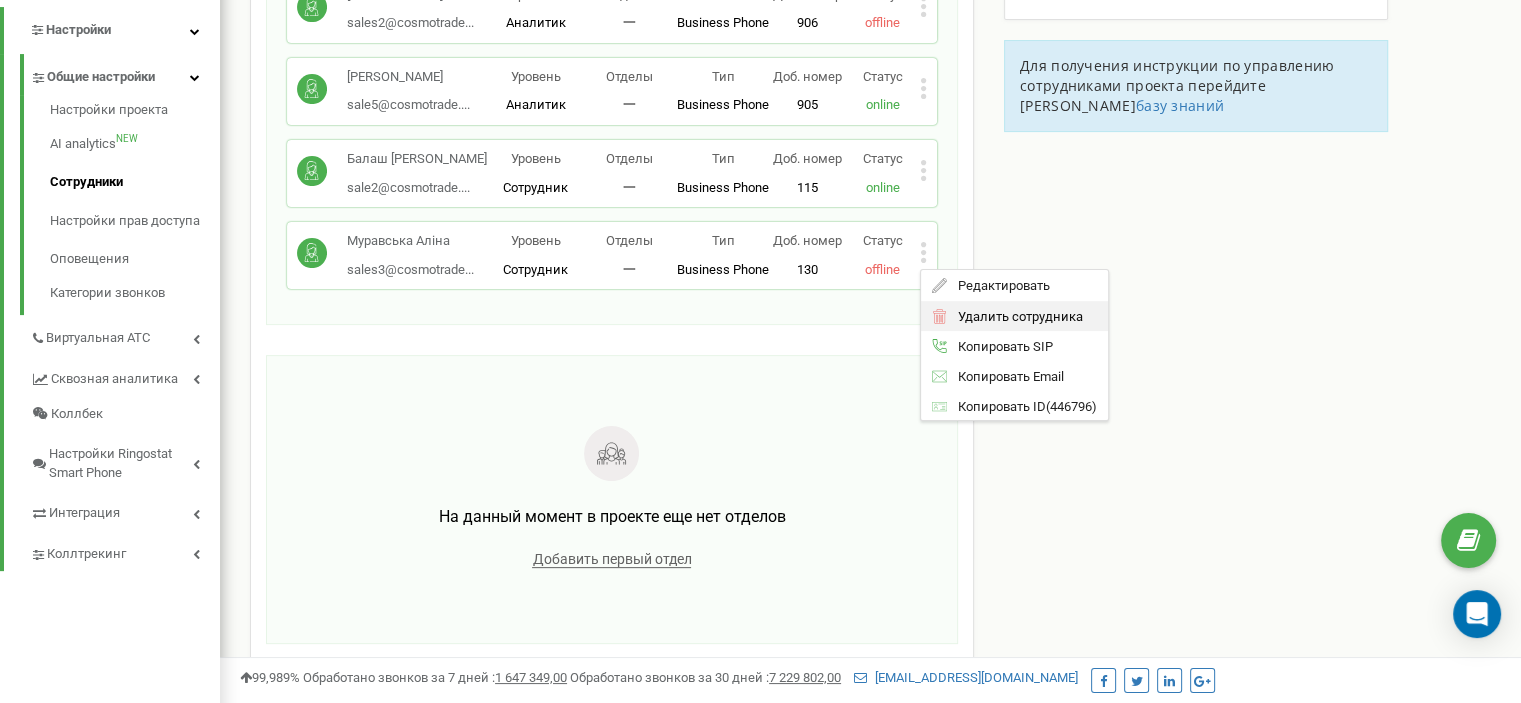 click on "Удалить сотрудника" at bounding box center (1014, 315) 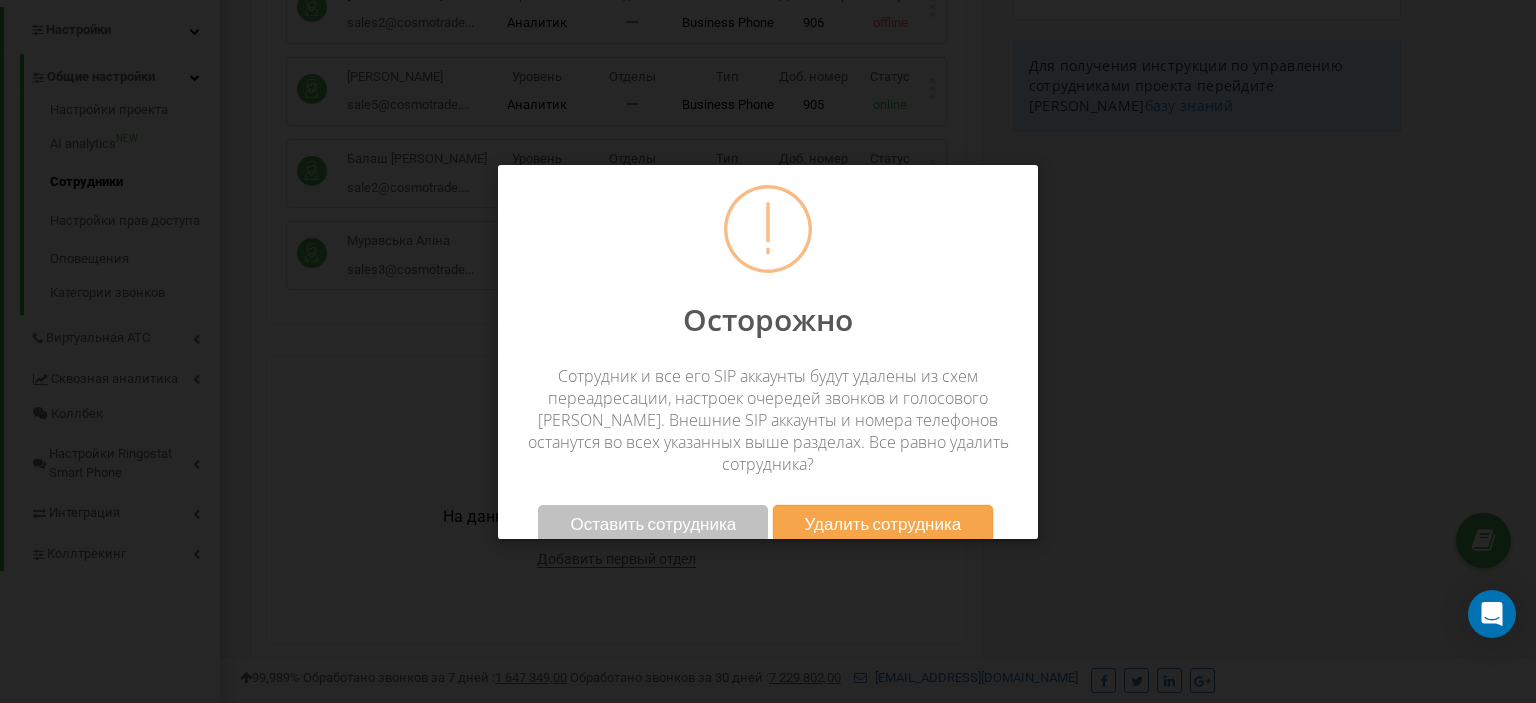 click on "Оставить сотрудника" at bounding box center [653, 523] 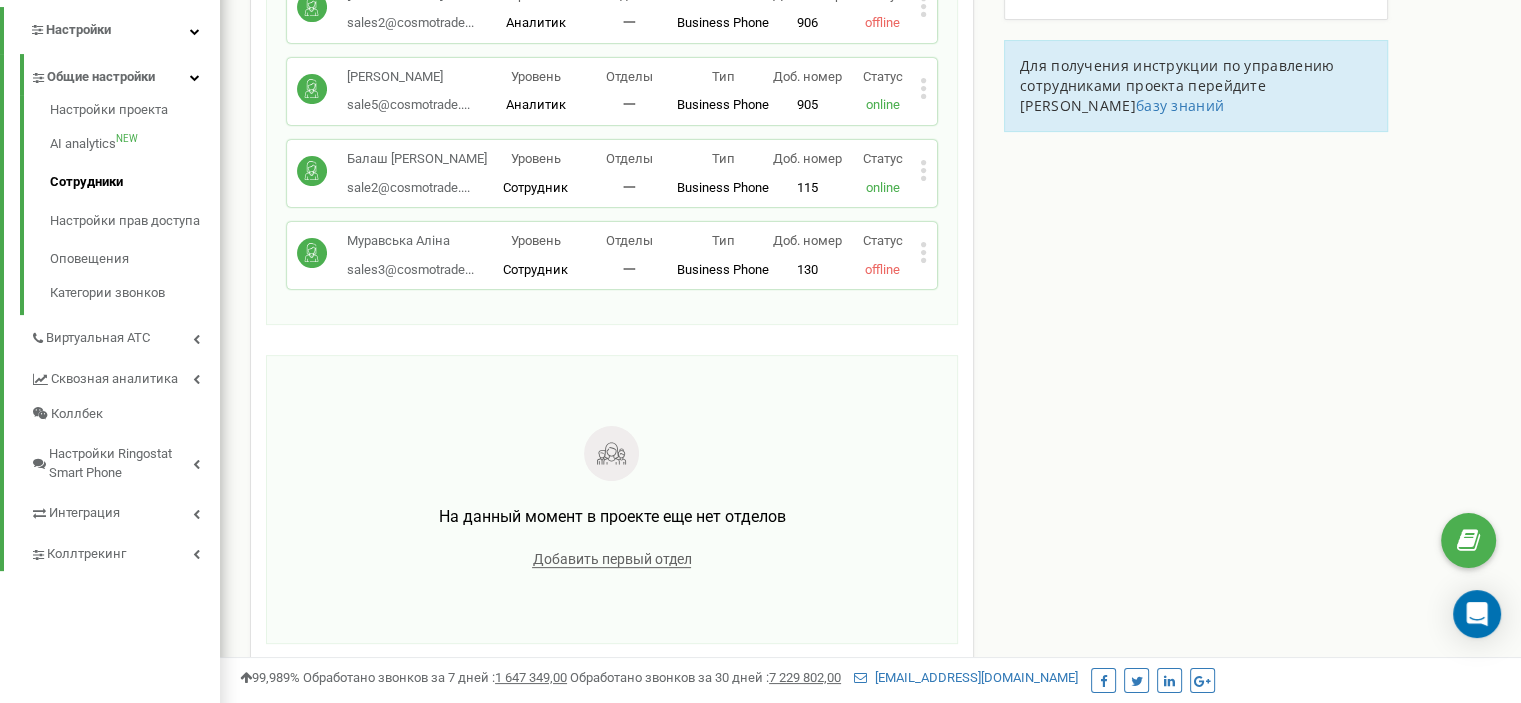 click 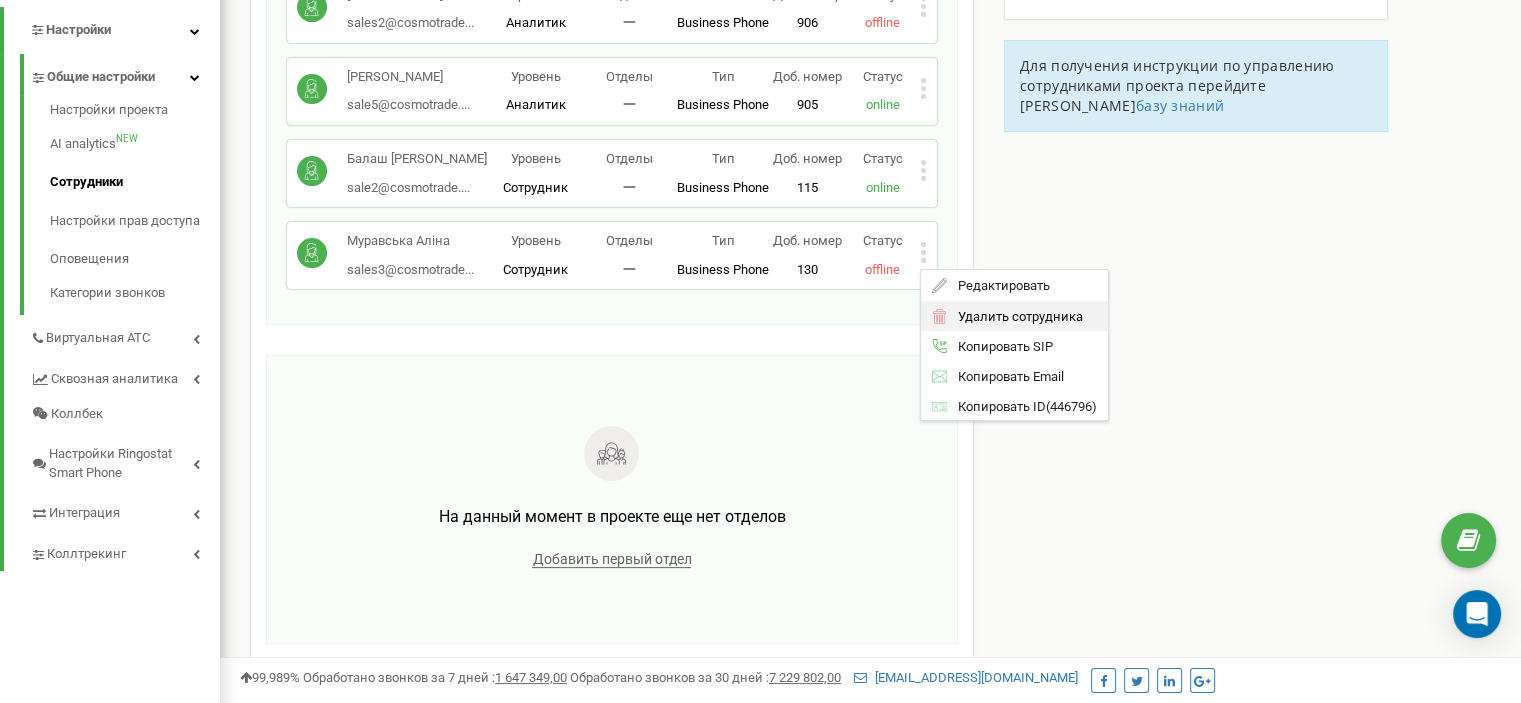 click on "Удалить сотрудника" at bounding box center (1014, 315) 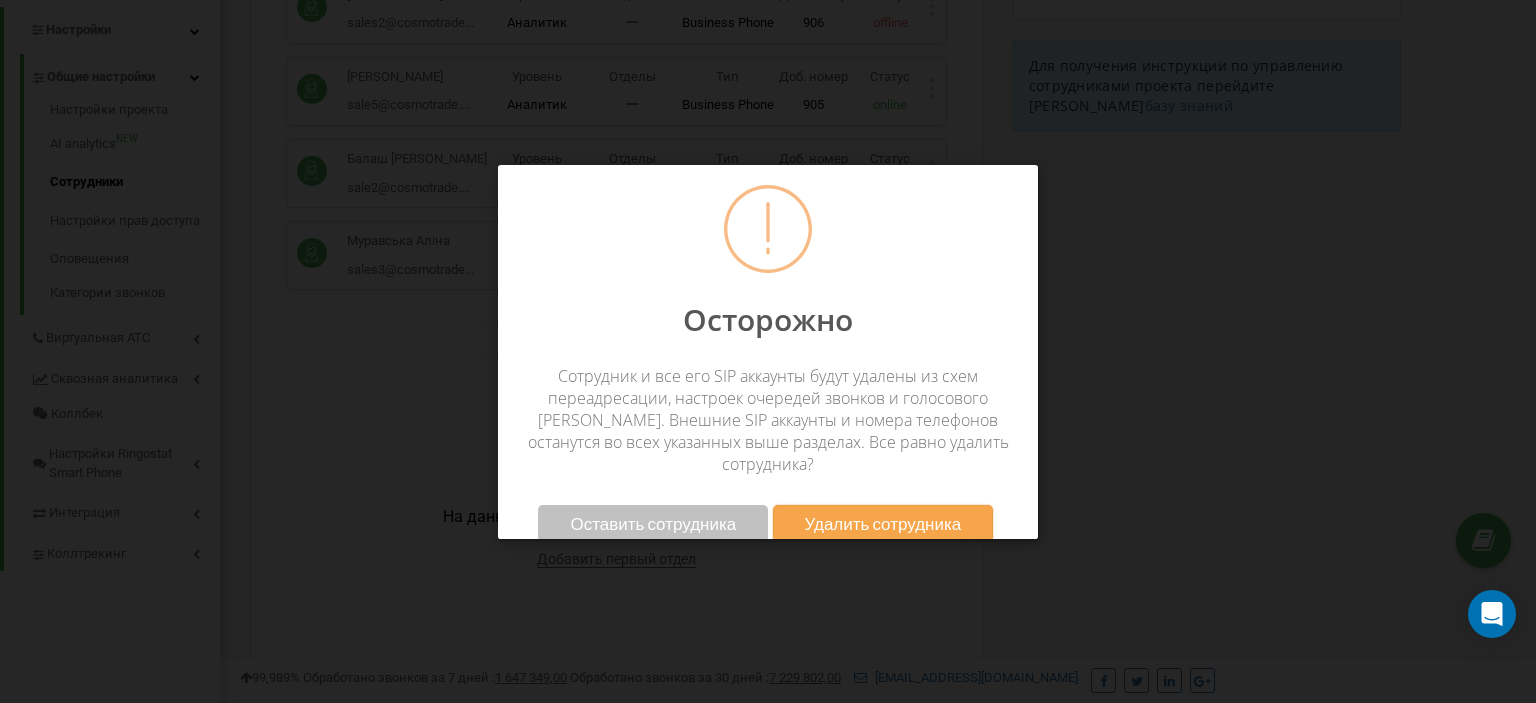 click on "Удалить сотрудника" at bounding box center [883, 523] 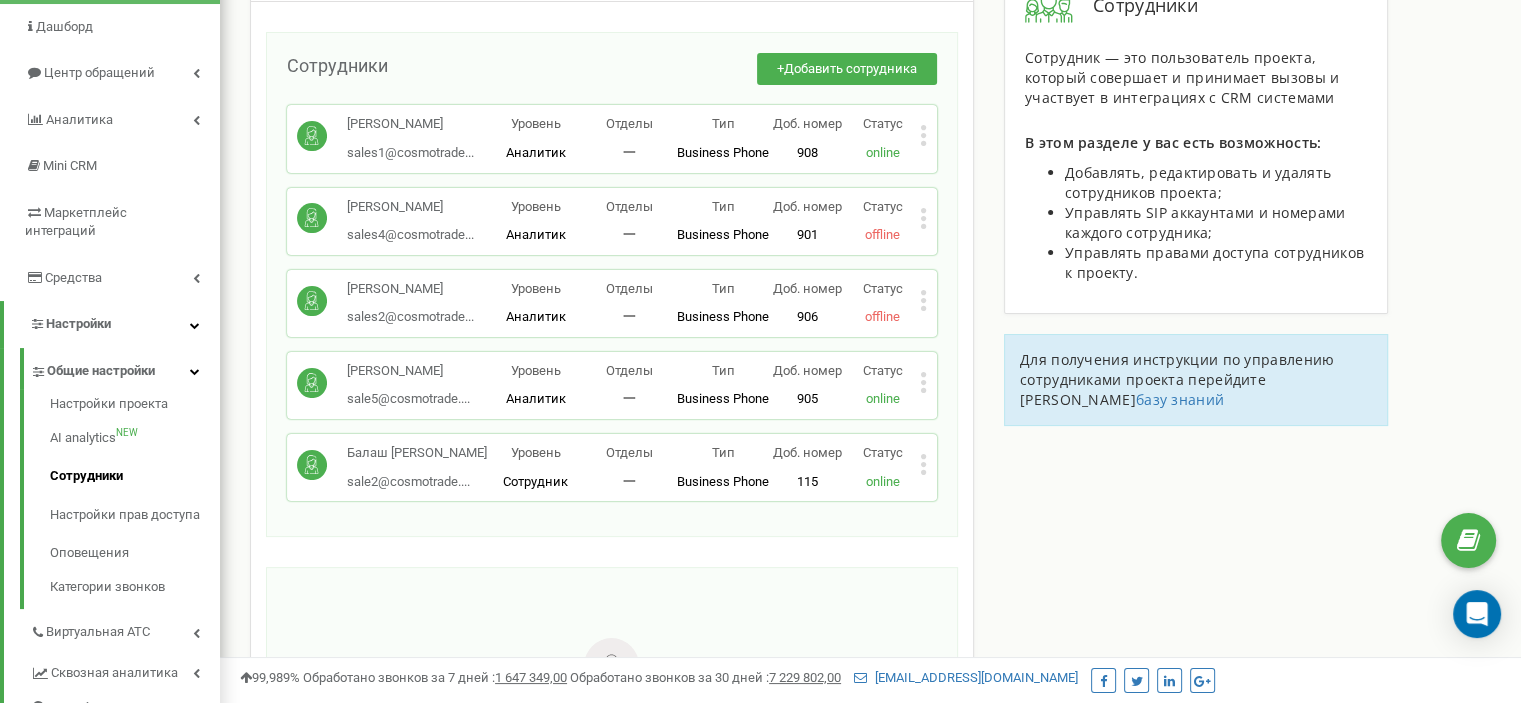 scroll, scrollTop: 0, scrollLeft: 0, axis: both 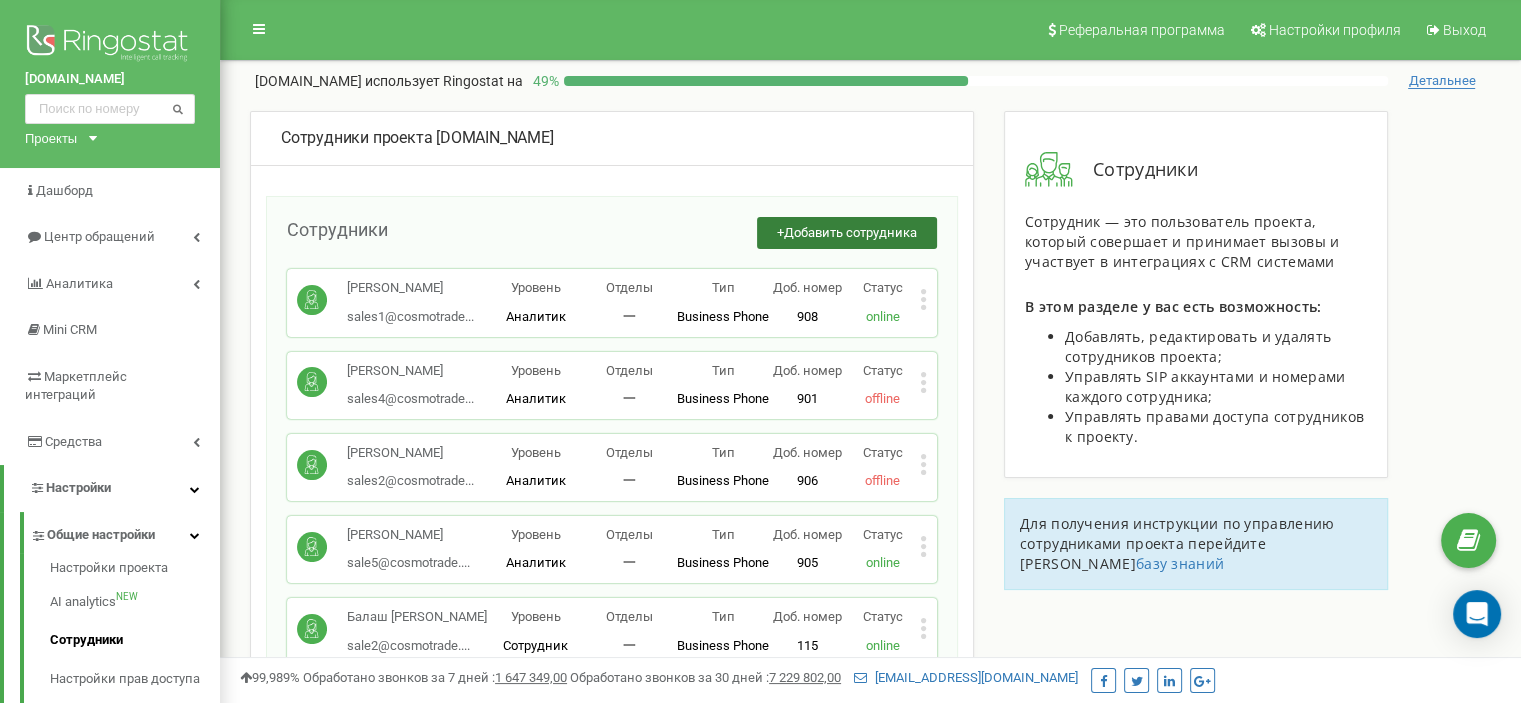 click on "Добавить сотрудника" at bounding box center (850, 232) 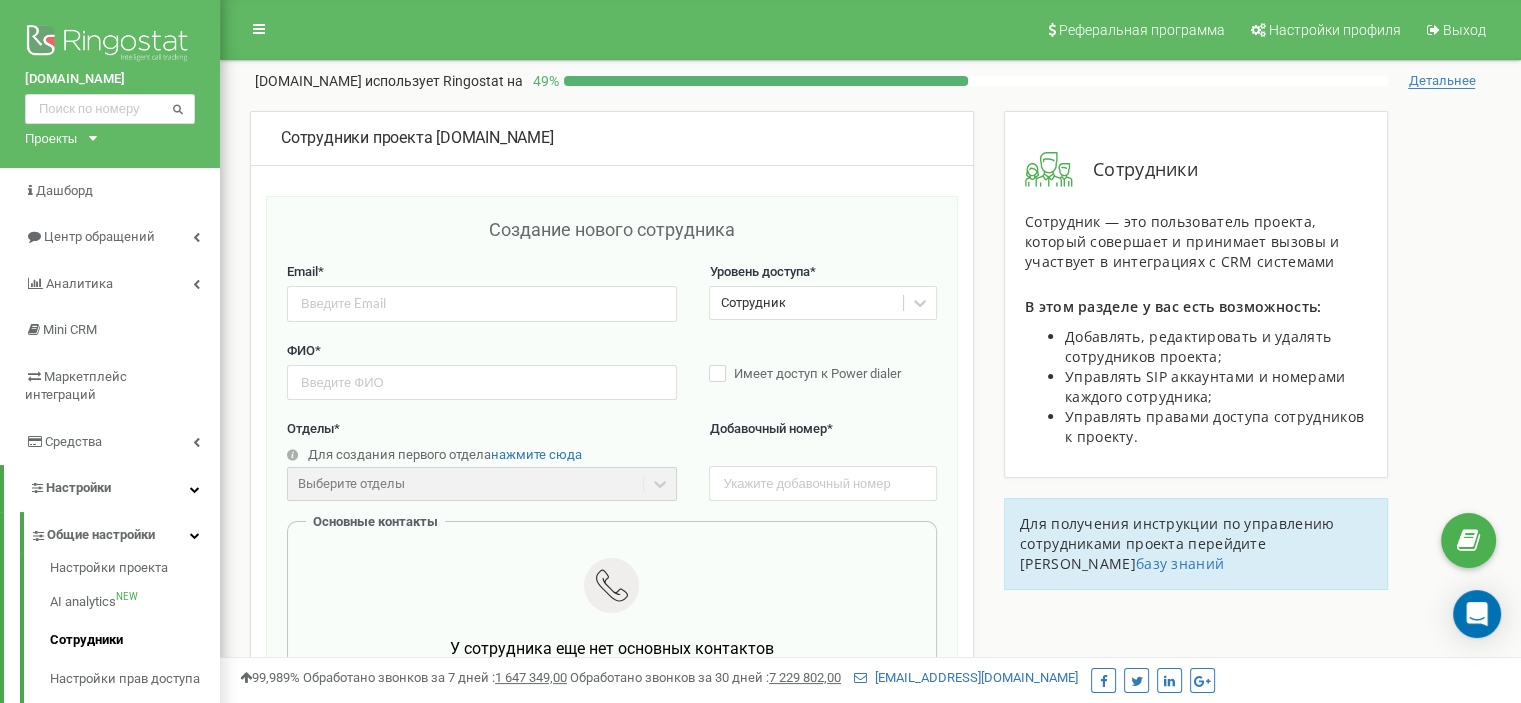 scroll, scrollTop: 200, scrollLeft: 0, axis: vertical 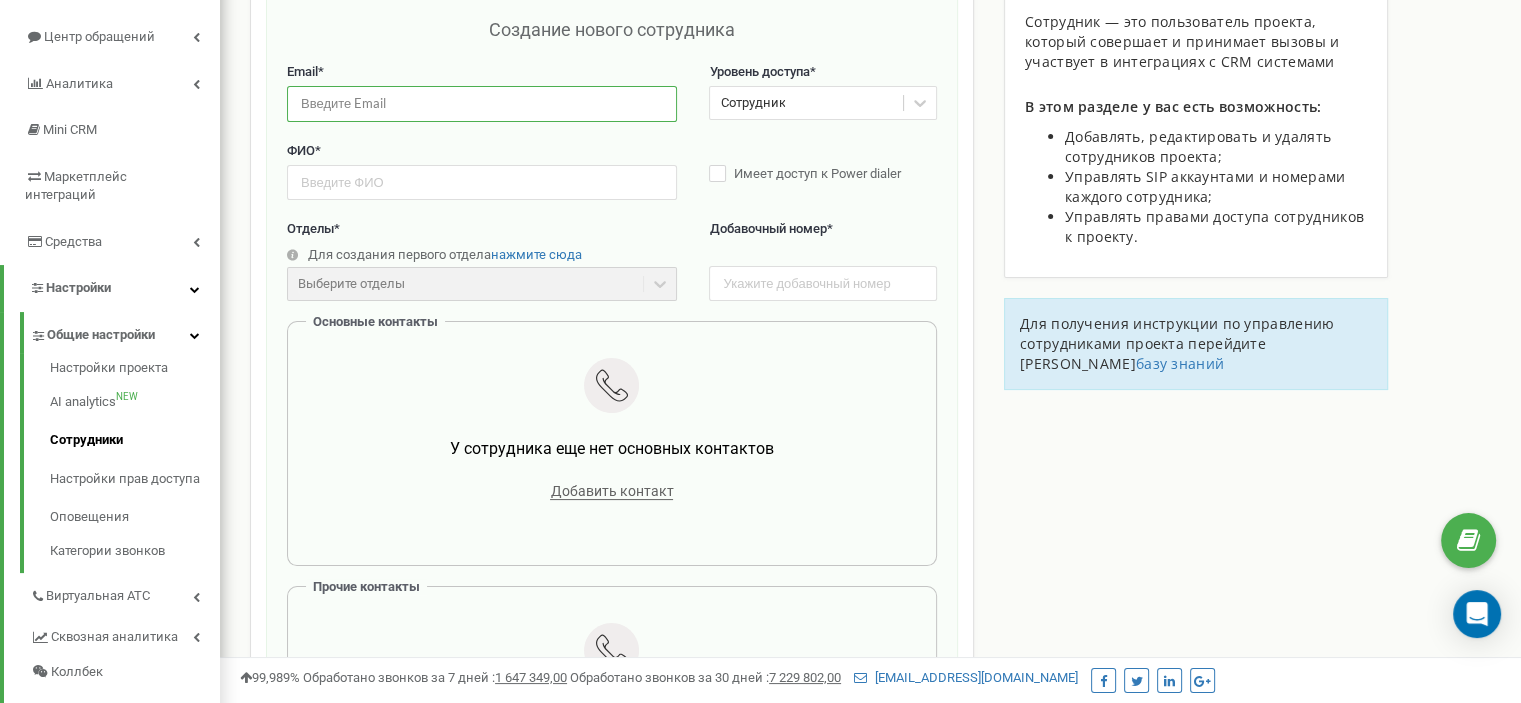click at bounding box center [482, 103] 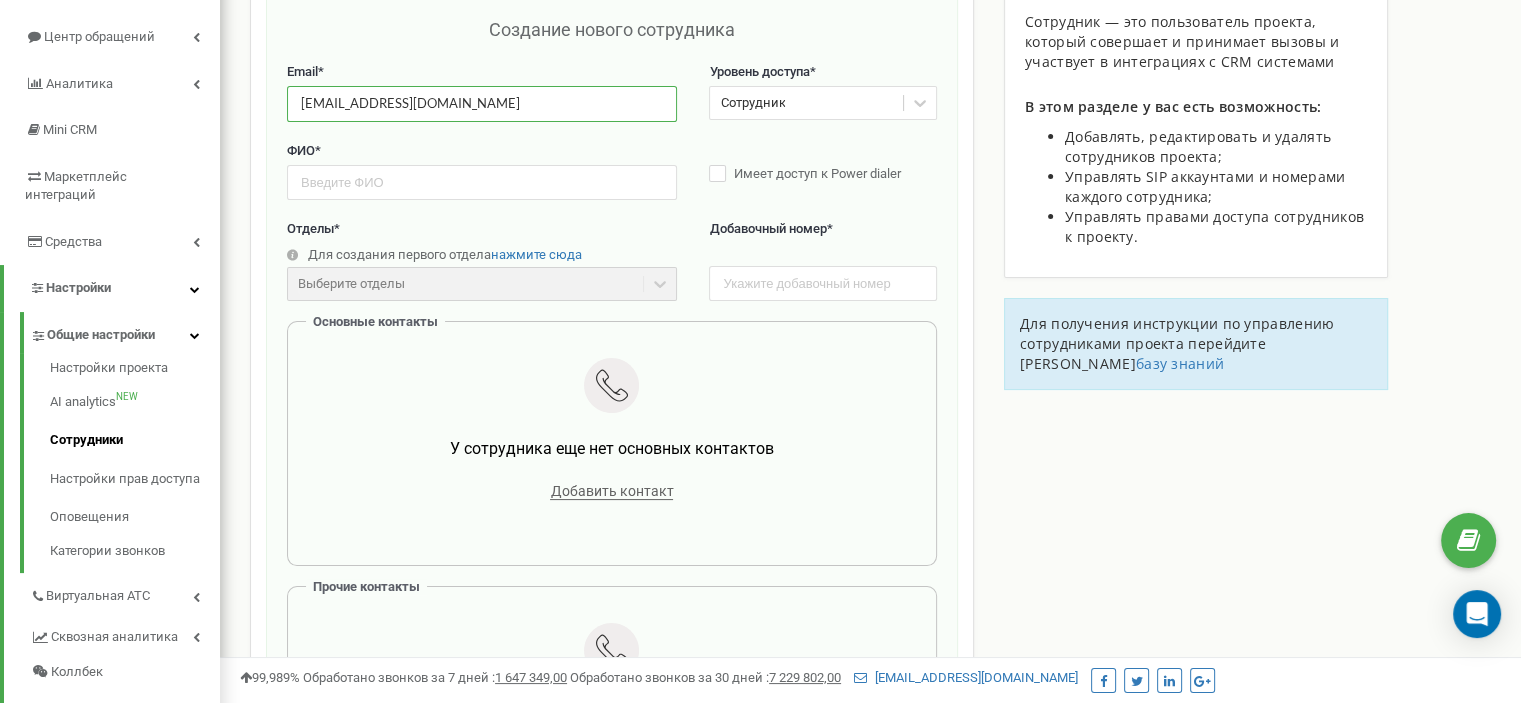 type on "sales8@cosmotrade.beauty" 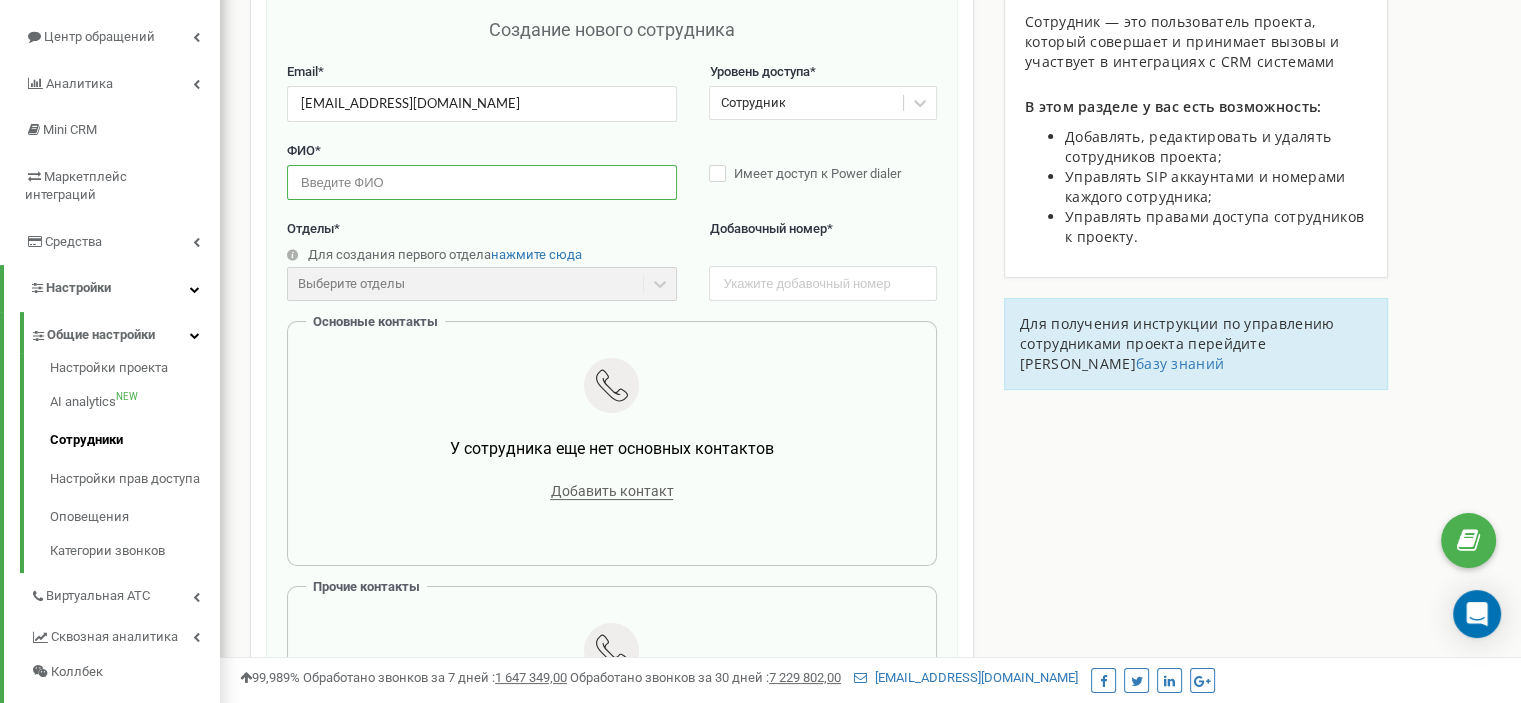 click at bounding box center [482, 182] 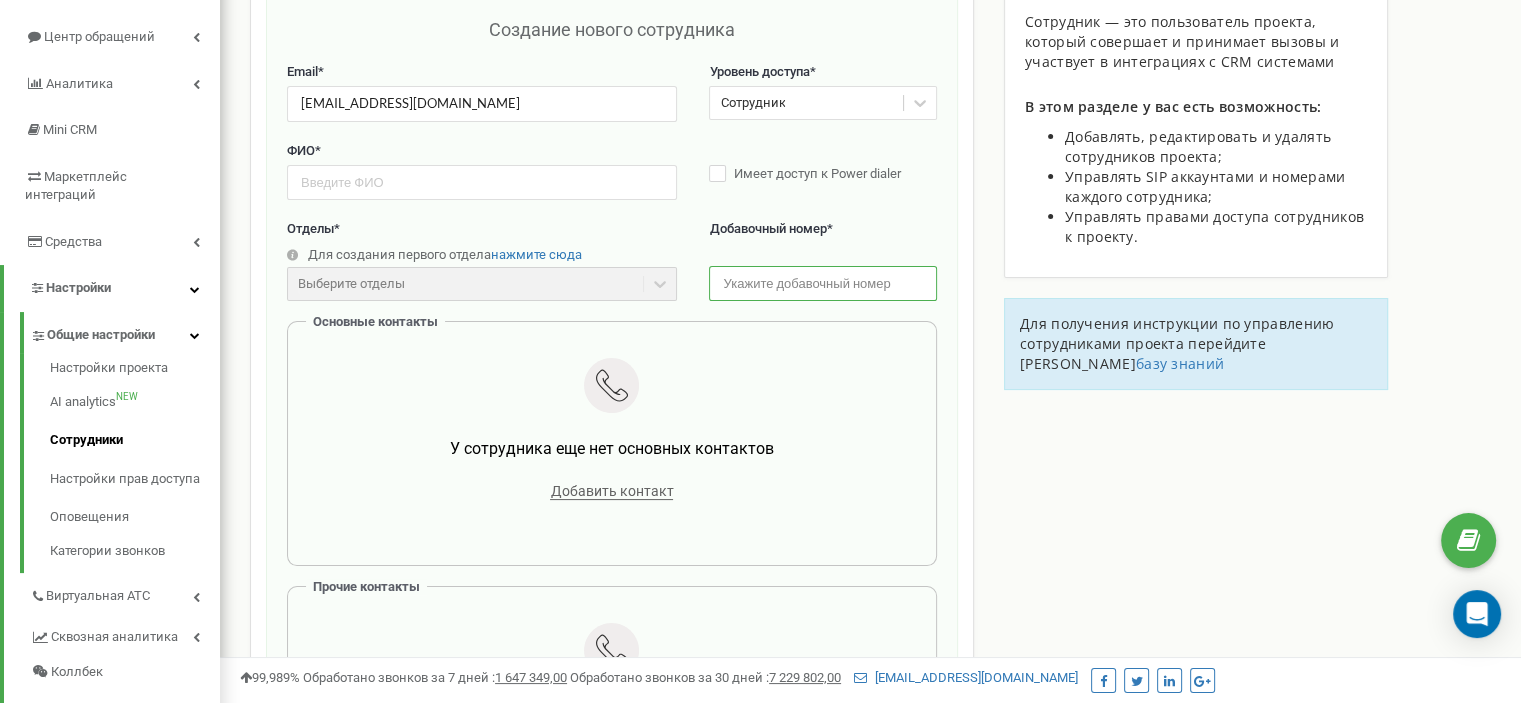 click at bounding box center (822, 283) 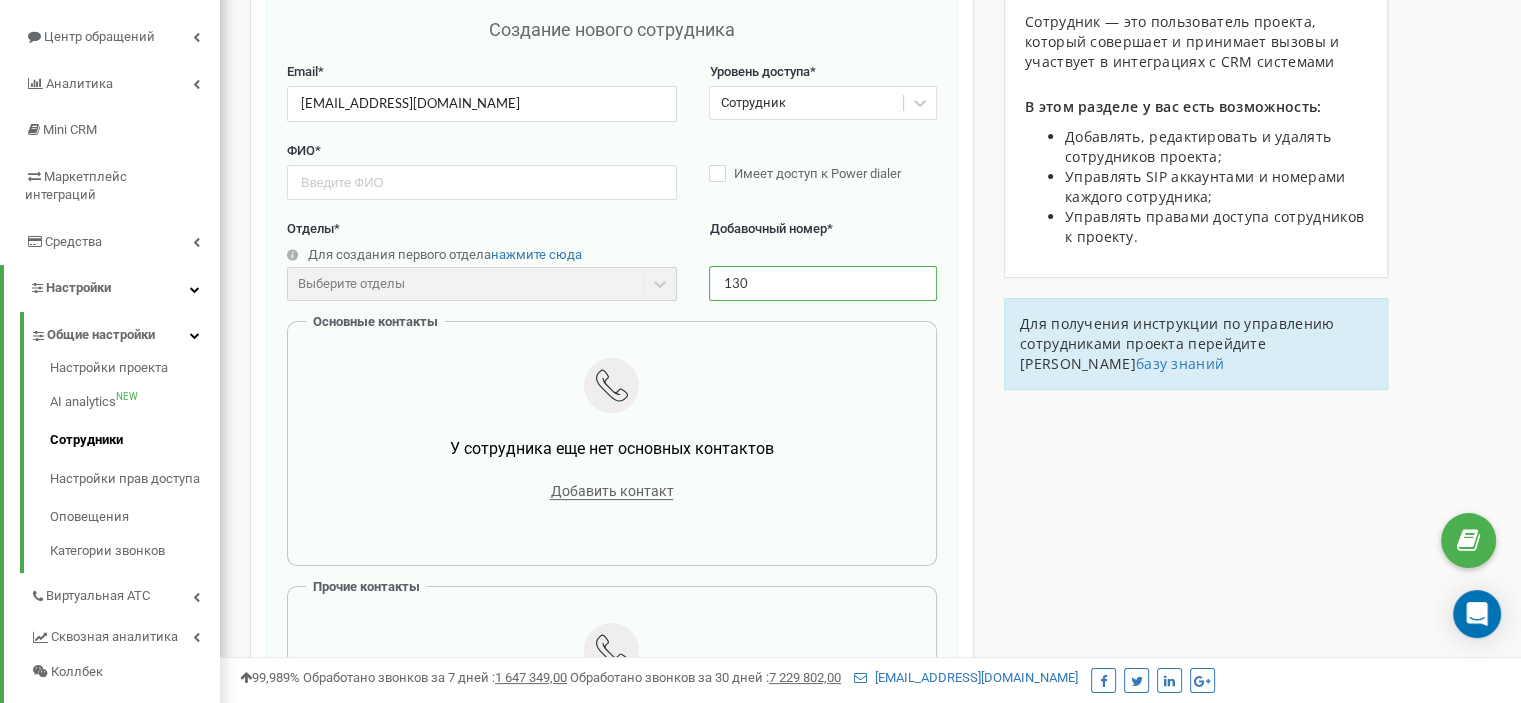 type on "130" 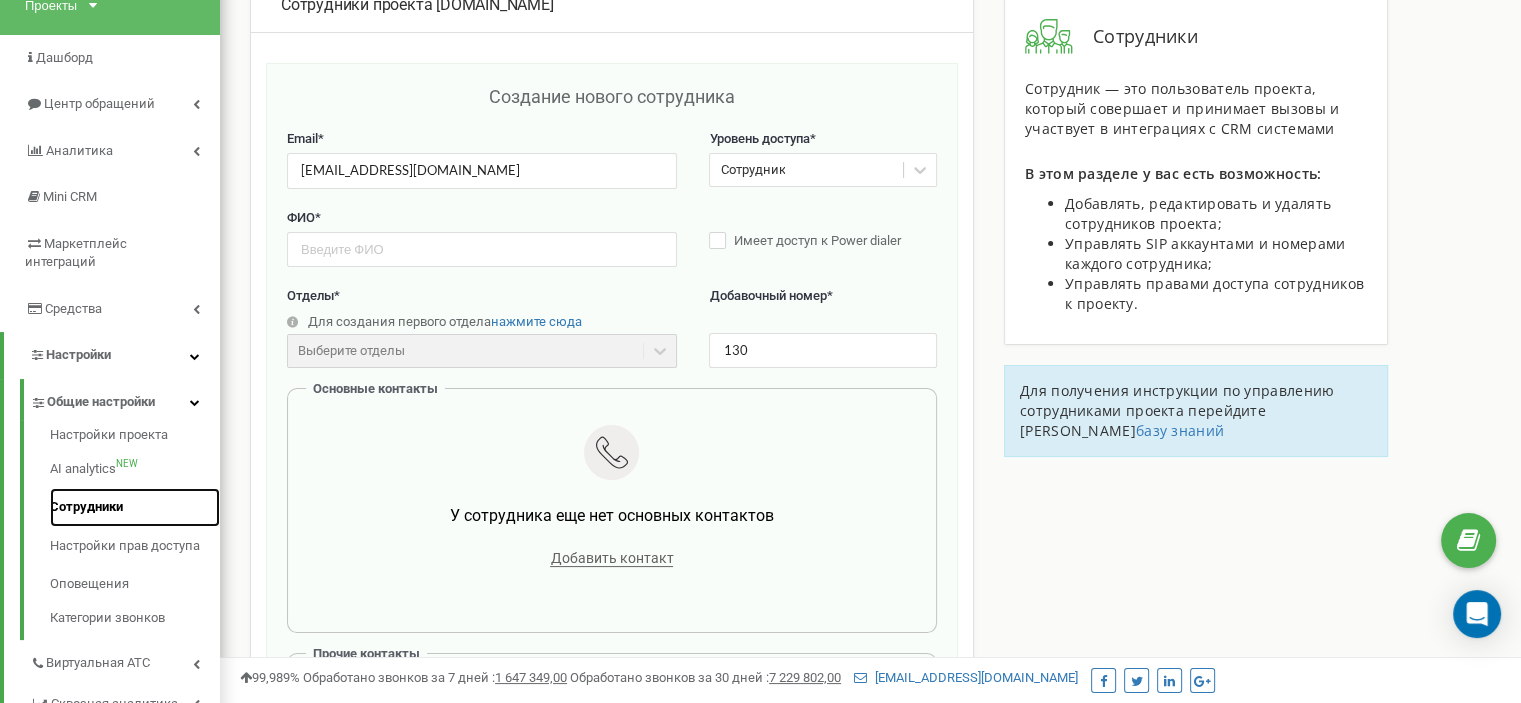 scroll, scrollTop: 100, scrollLeft: 0, axis: vertical 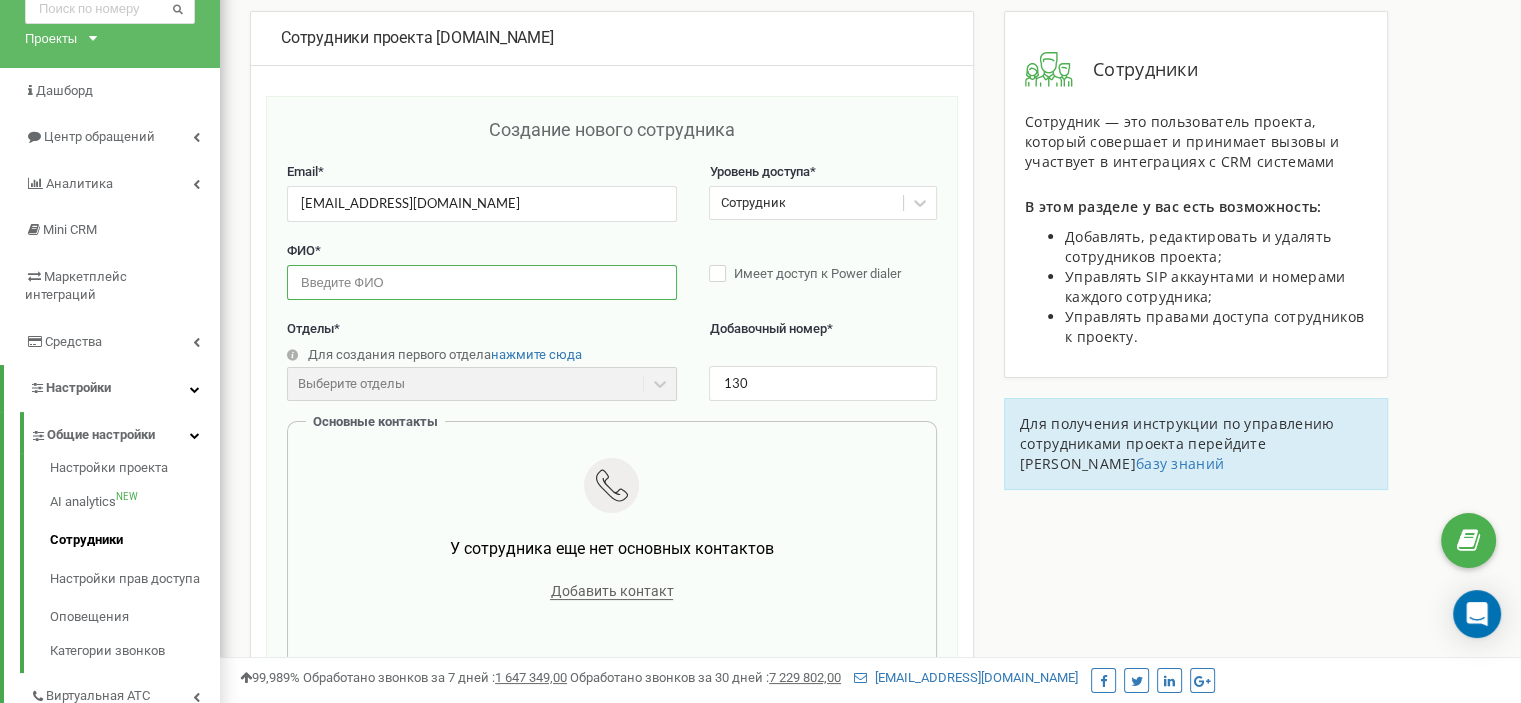 click at bounding box center (482, 282) 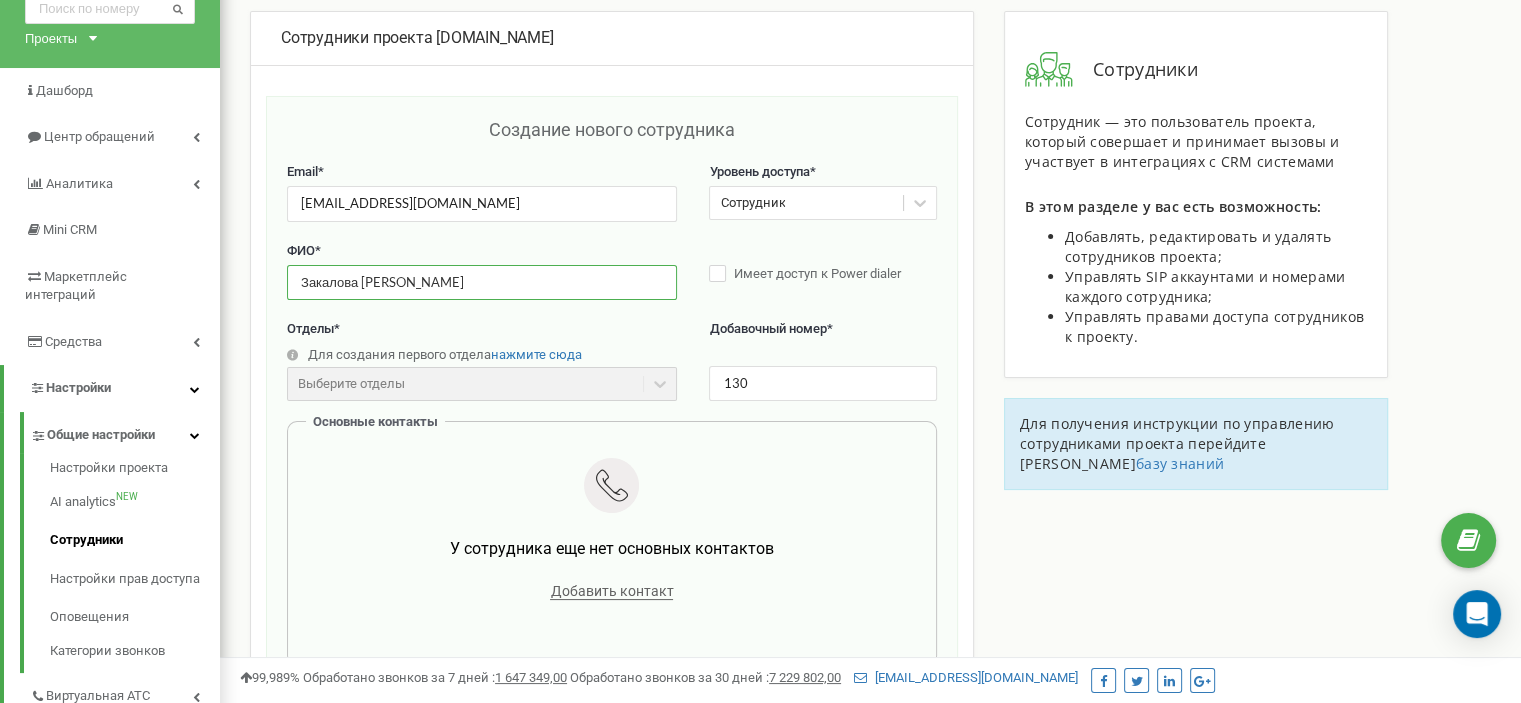 type on "Закалова Юлія" 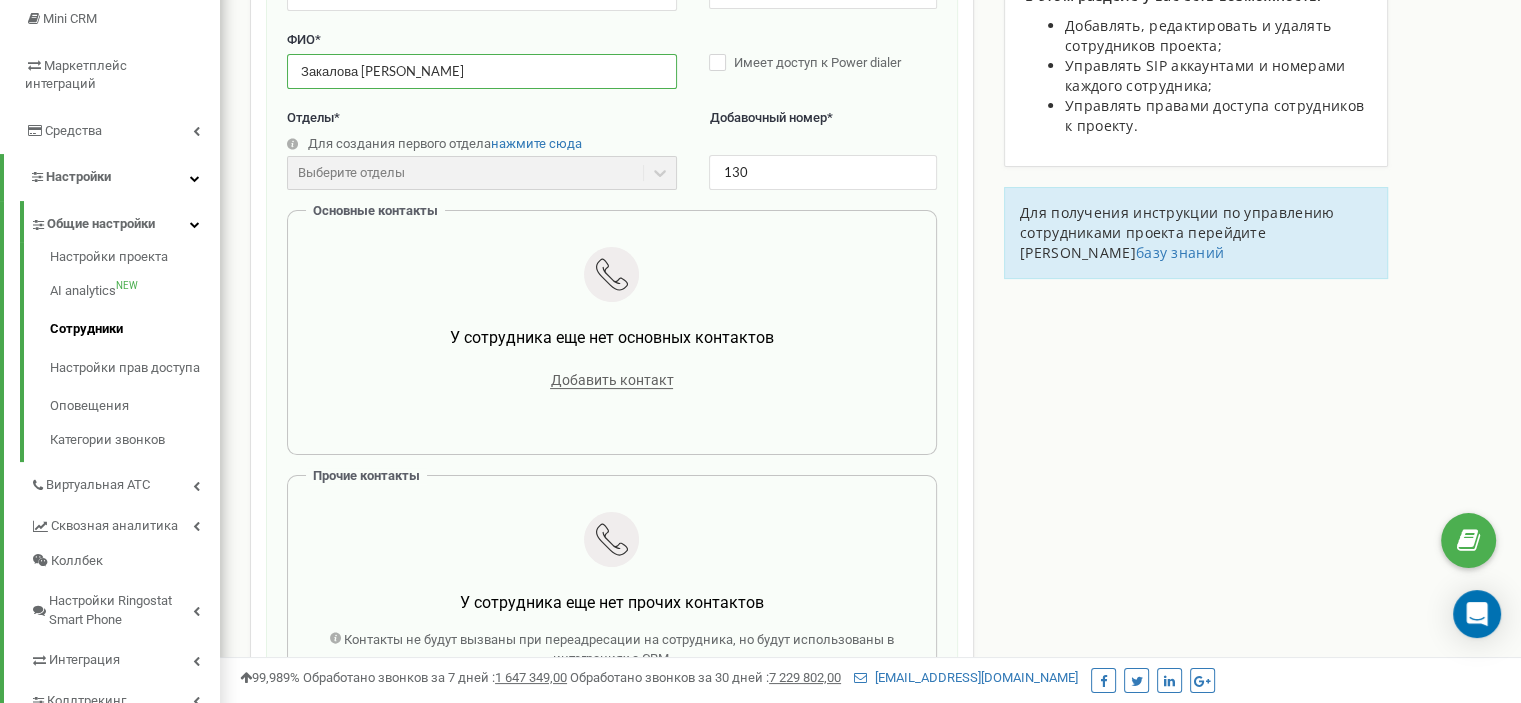 scroll, scrollTop: 300, scrollLeft: 0, axis: vertical 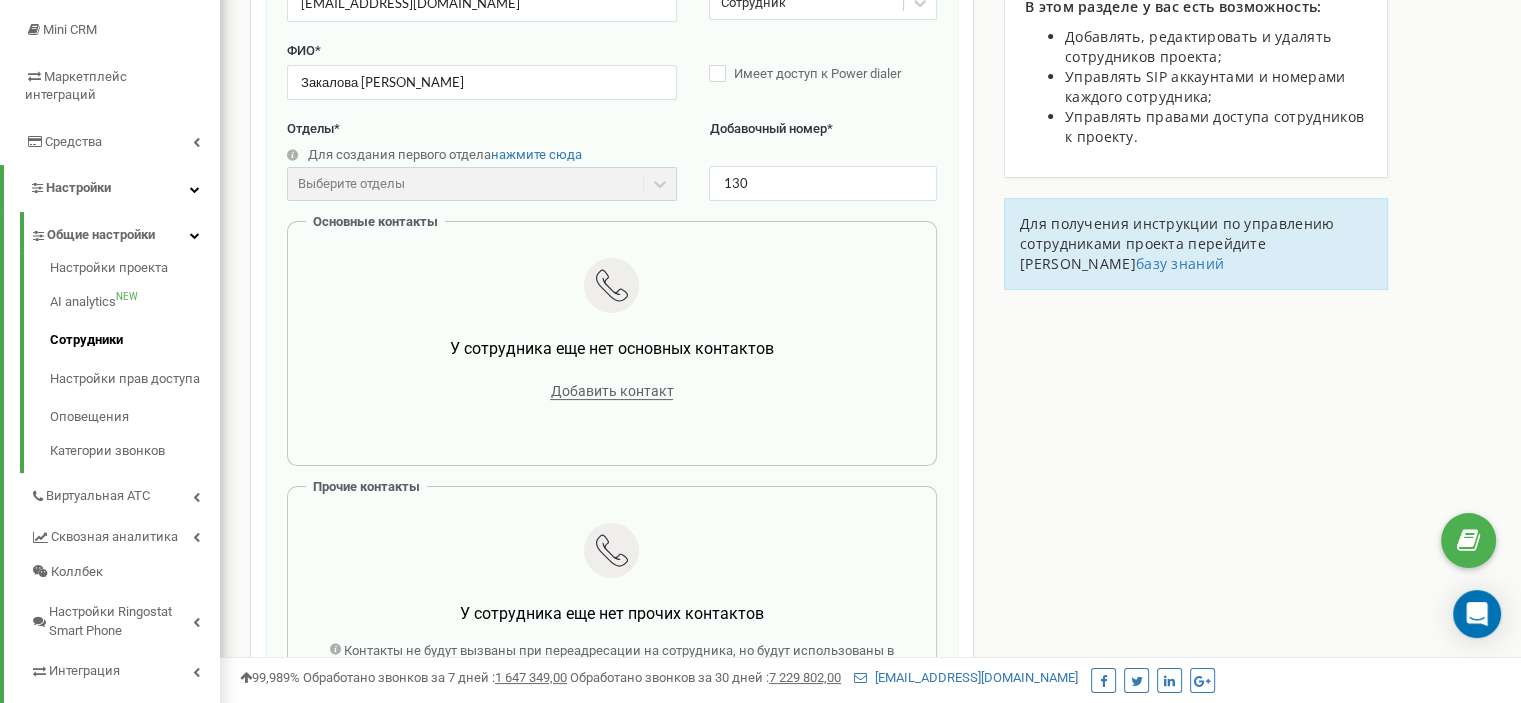 click on "Добавить контакт" at bounding box center [611, 391] 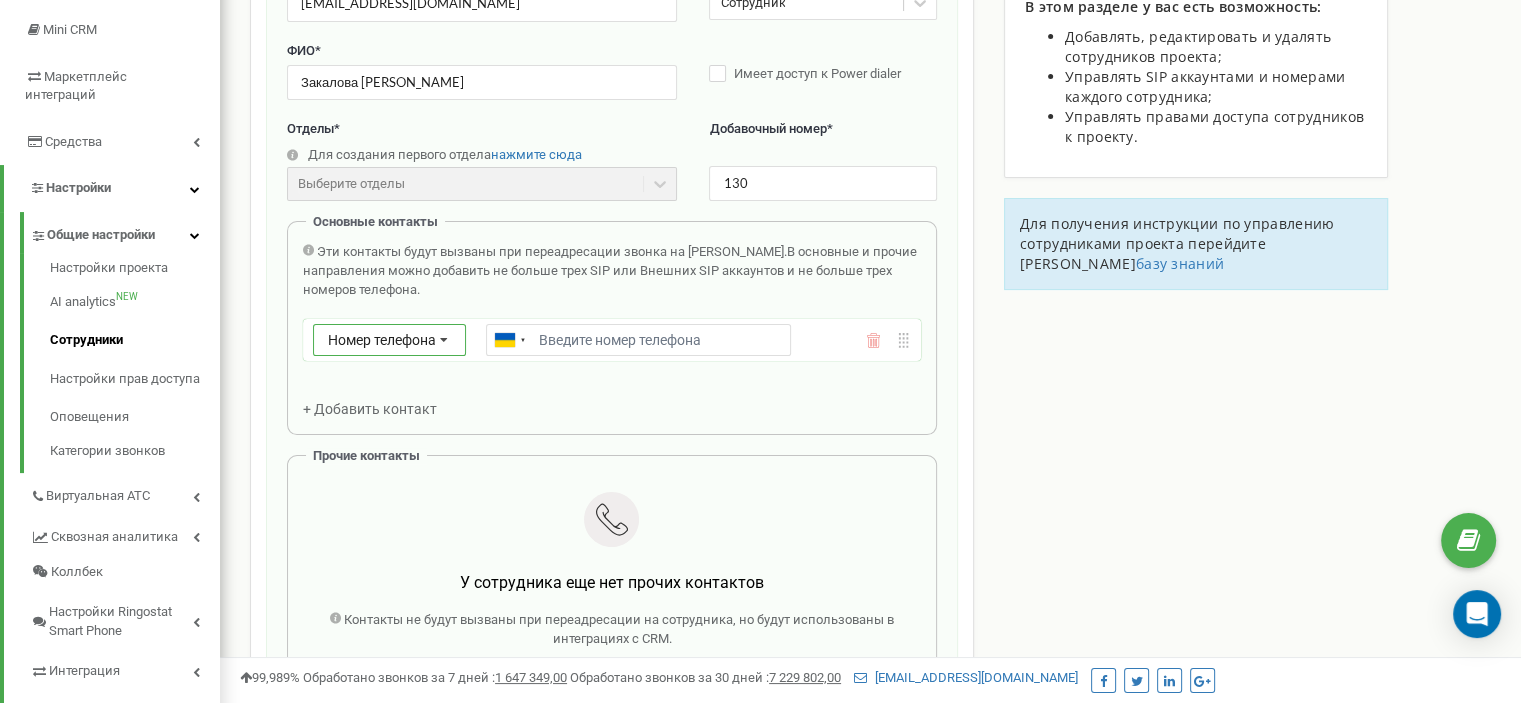 click at bounding box center (444, 341) 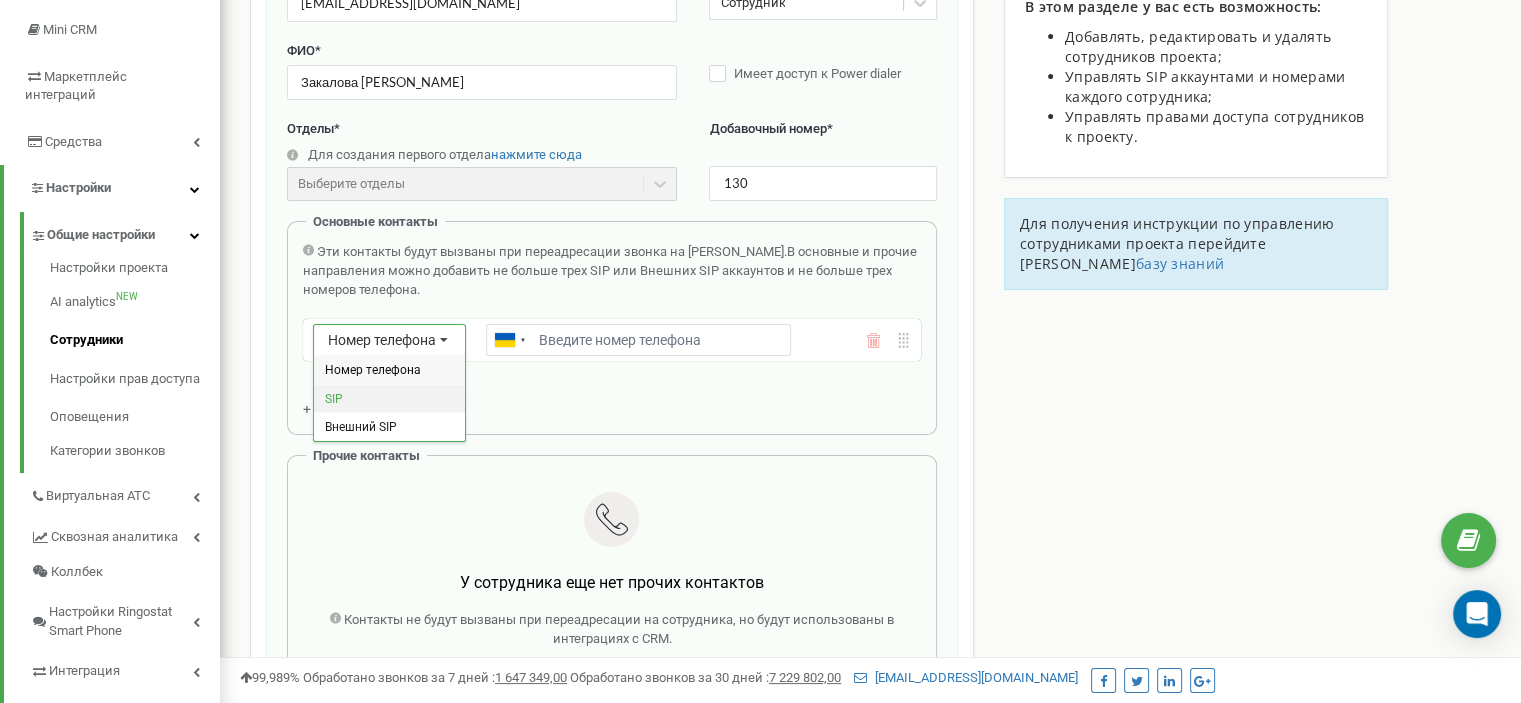 click on "SIP" at bounding box center [389, 398] 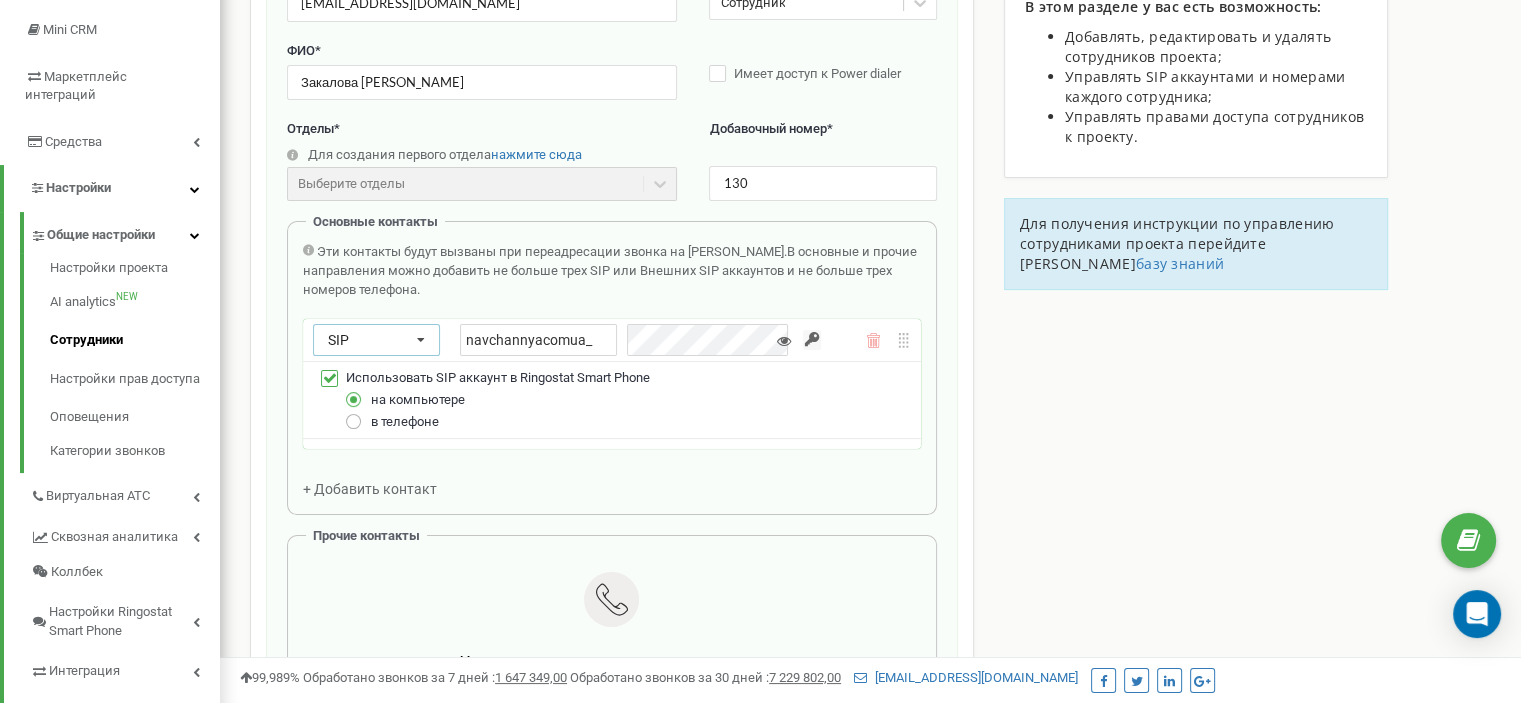 click at bounding box center (354, 413) 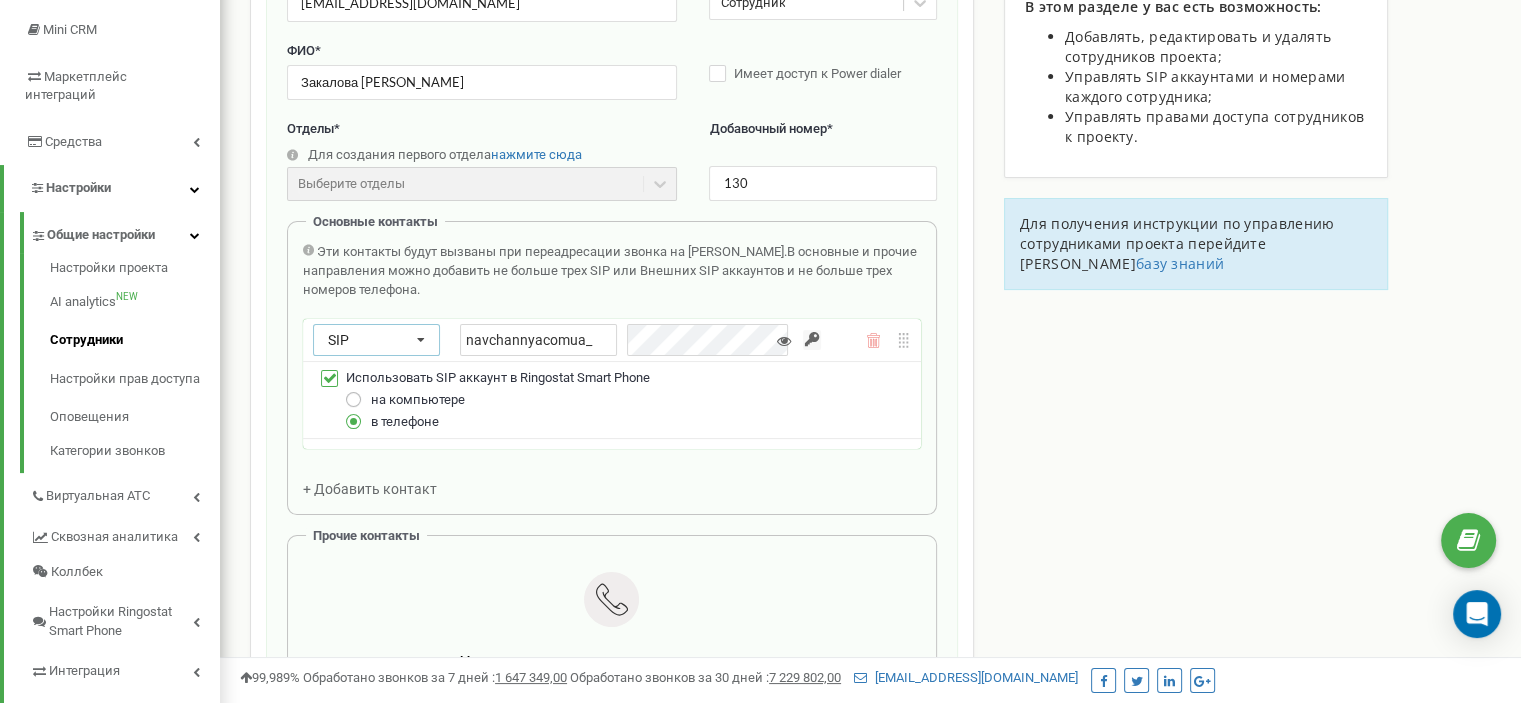 click at bounding box center (354, 391) 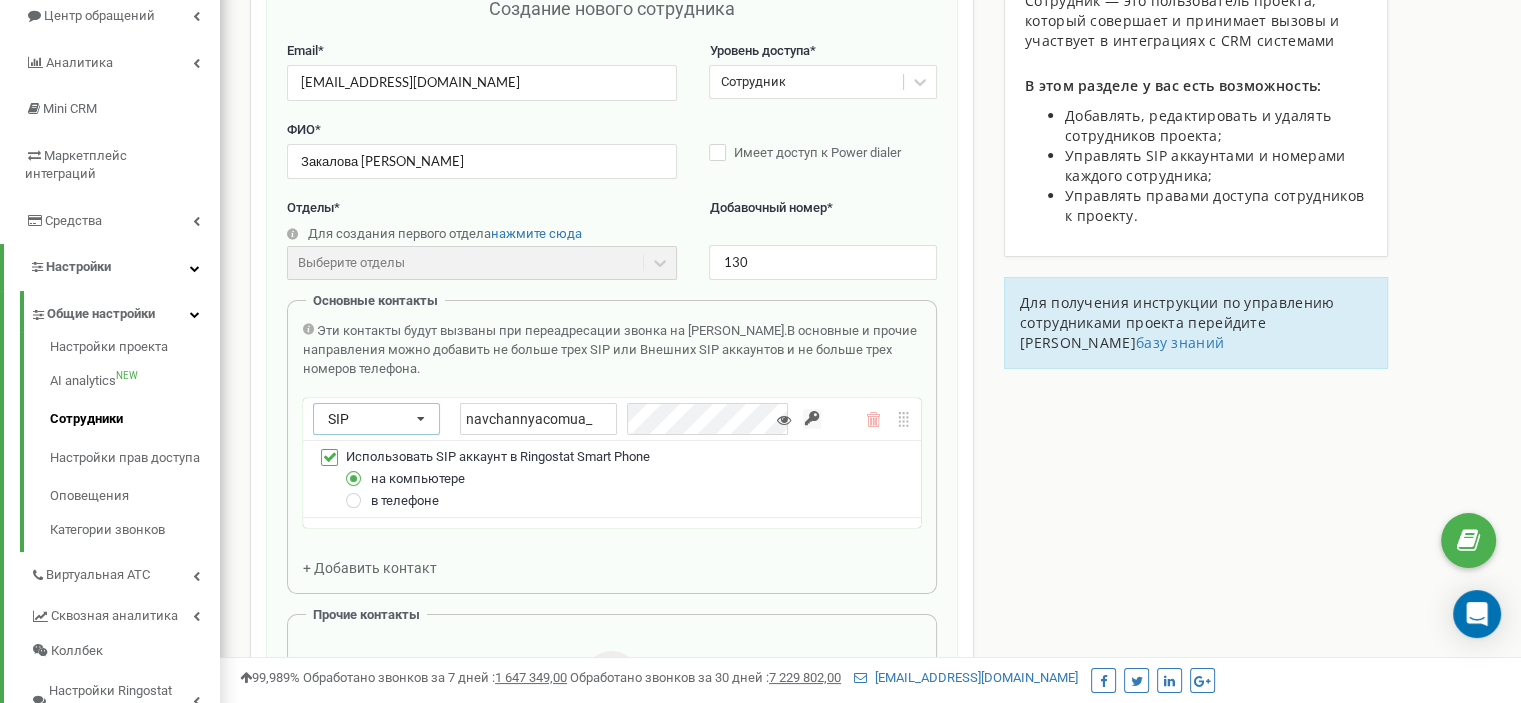 scroll, scrollTop: 200, scrollLeft: 0, axis: vertical 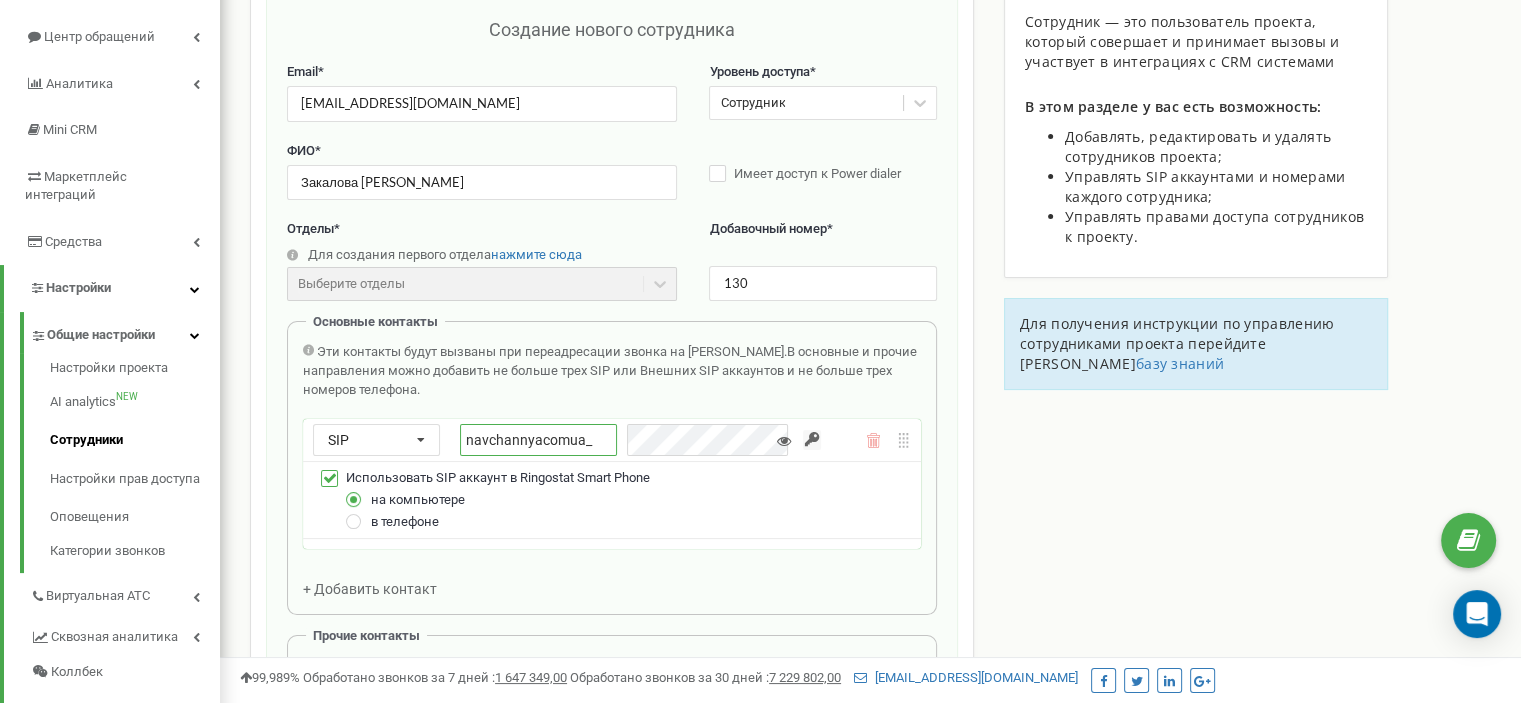 click on "navchannyacomua_" at bounding box center (538, 440) 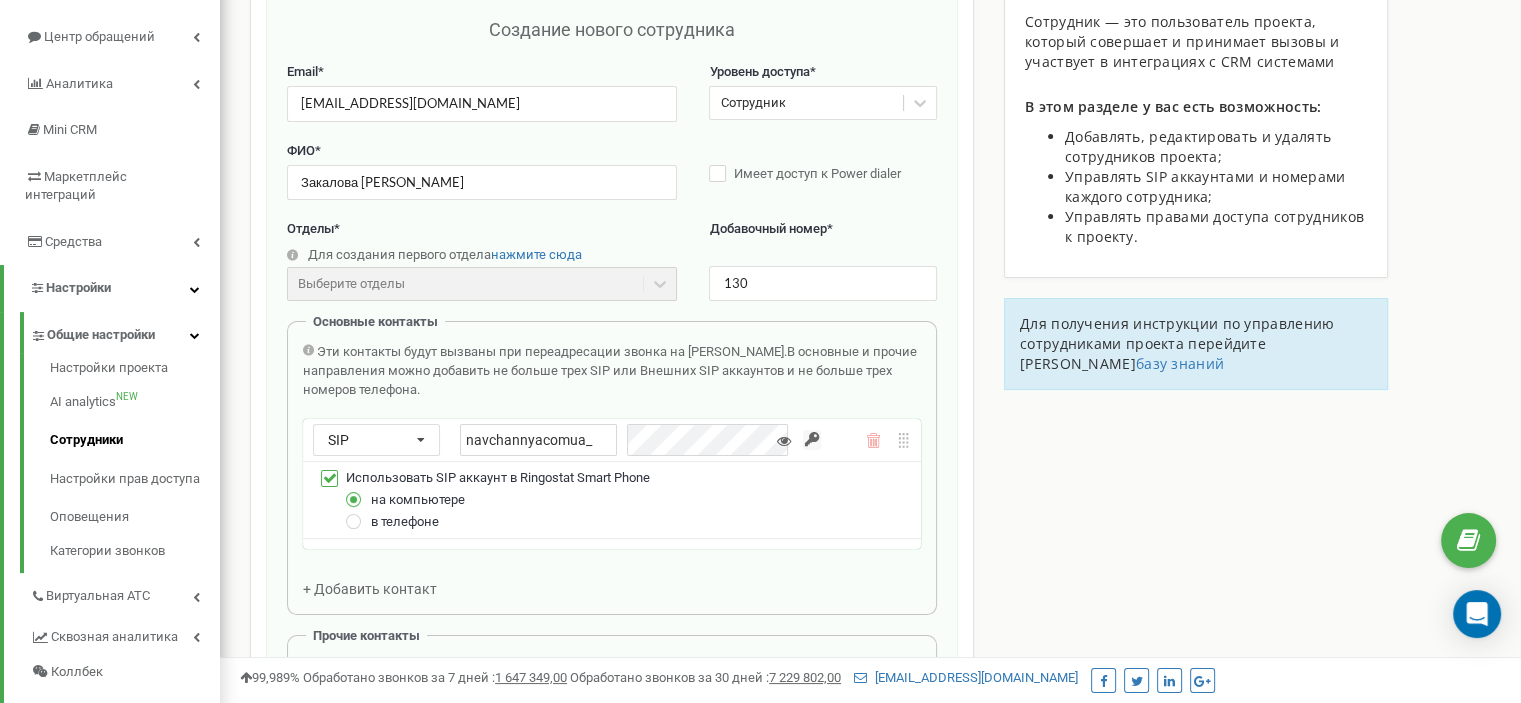 scroll, scrollTop: 100, scrollLeft: 0, axis: vertical 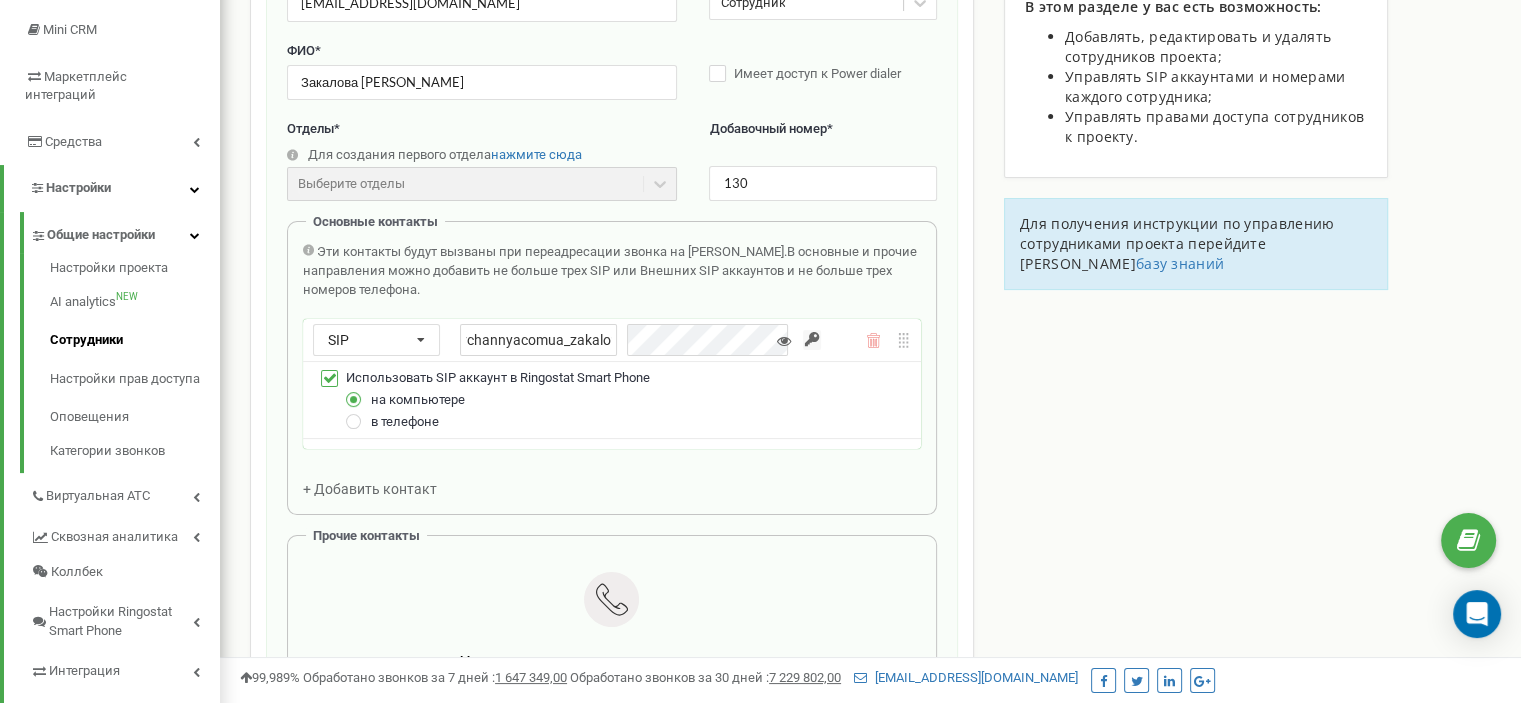 type on "navchannyacomua_zakalova" 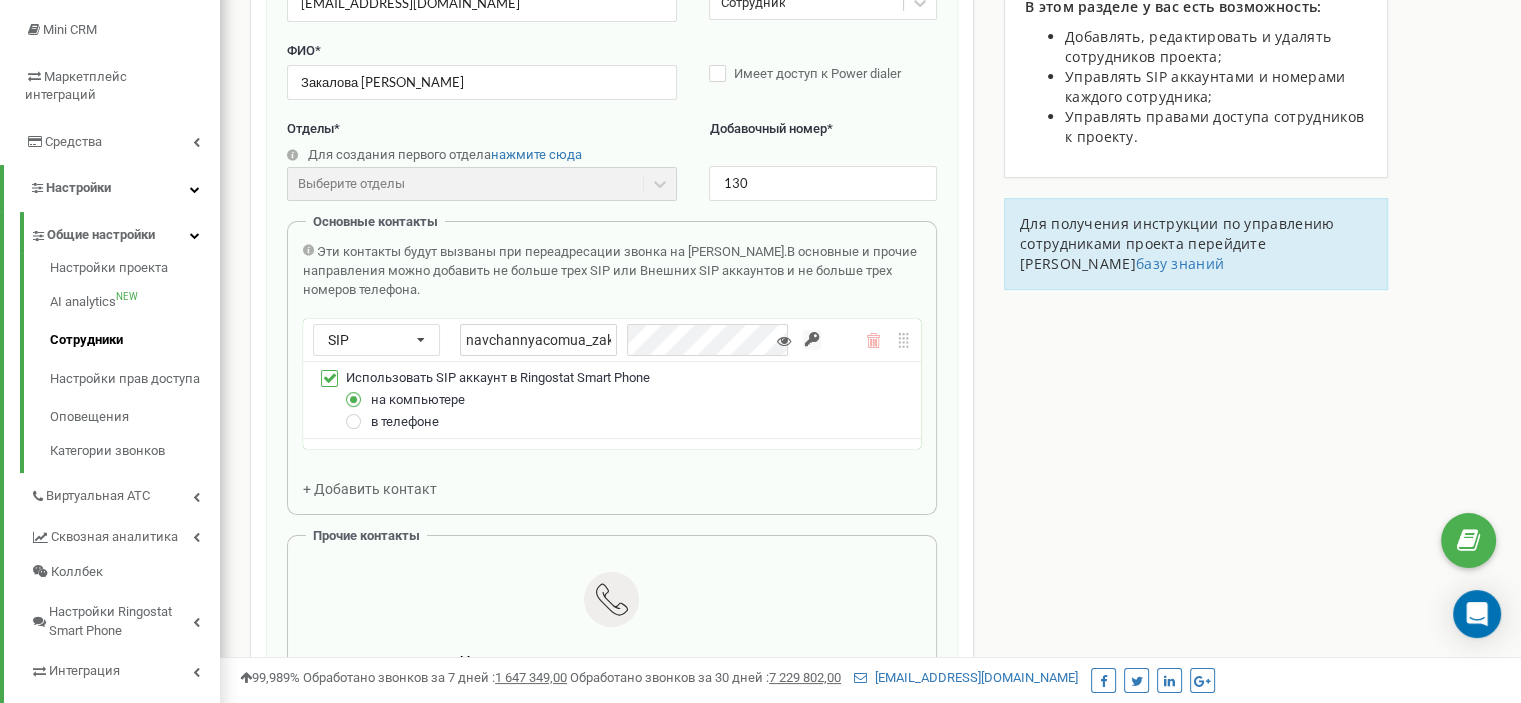 click at bounding box center [784, 341] 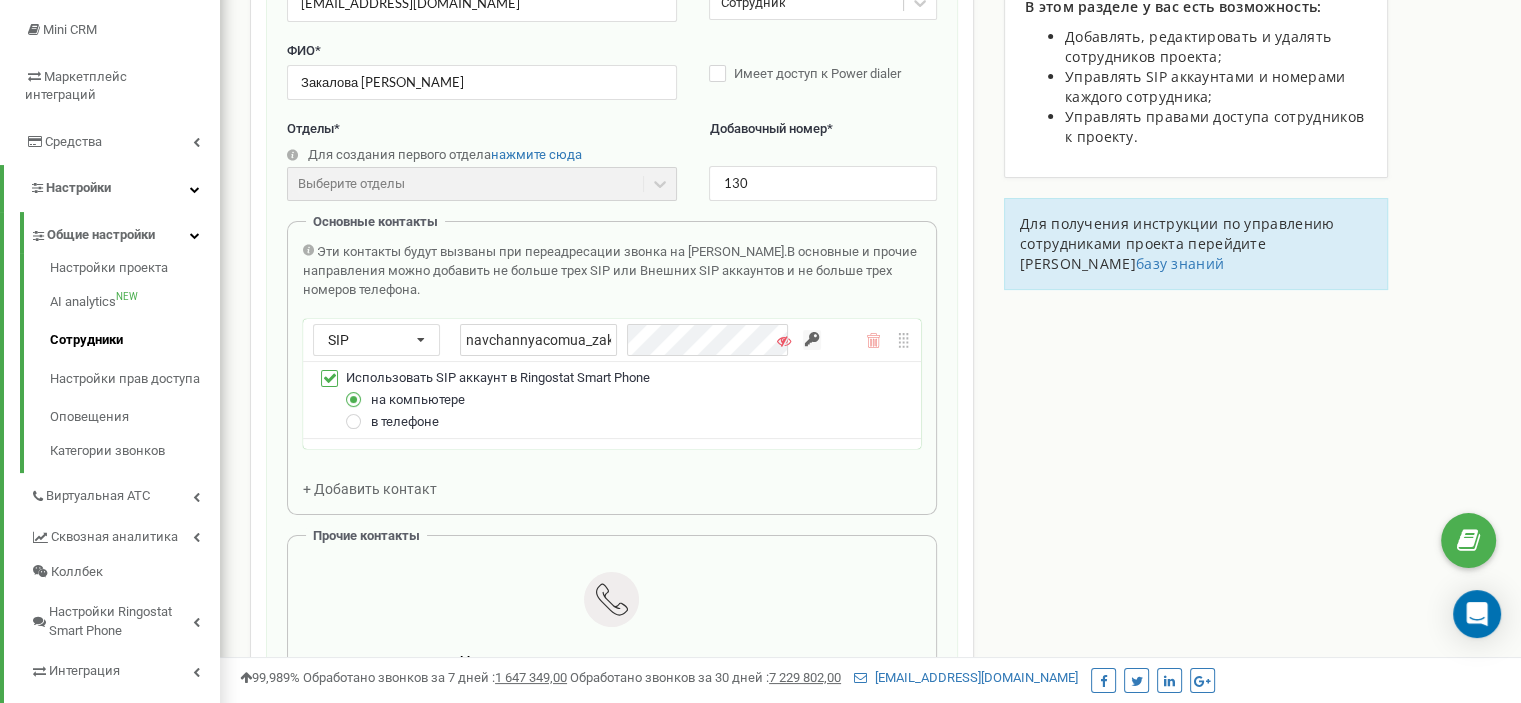 click at bounding box center (784, 341) 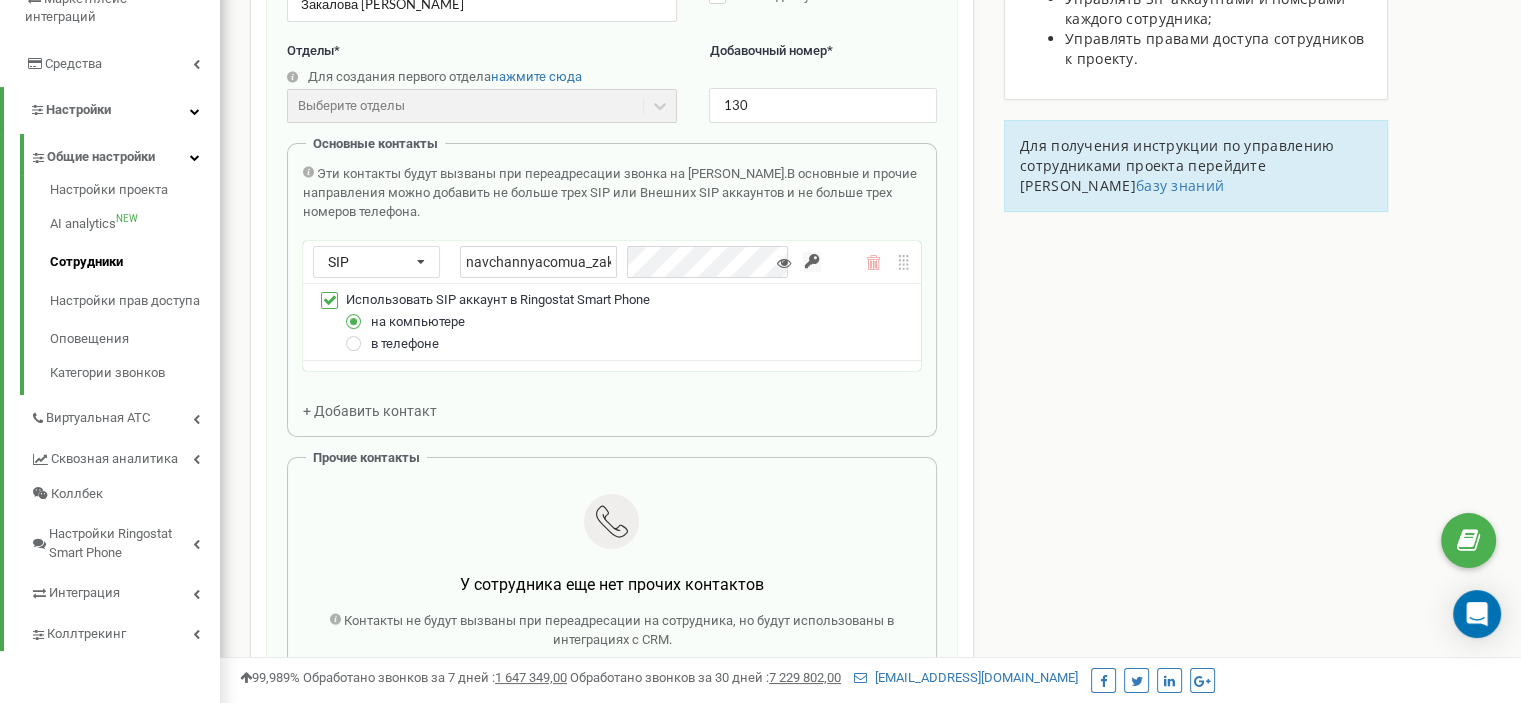 scroll, scrollTop: 400, scrollLeft: 0, axis: vertical 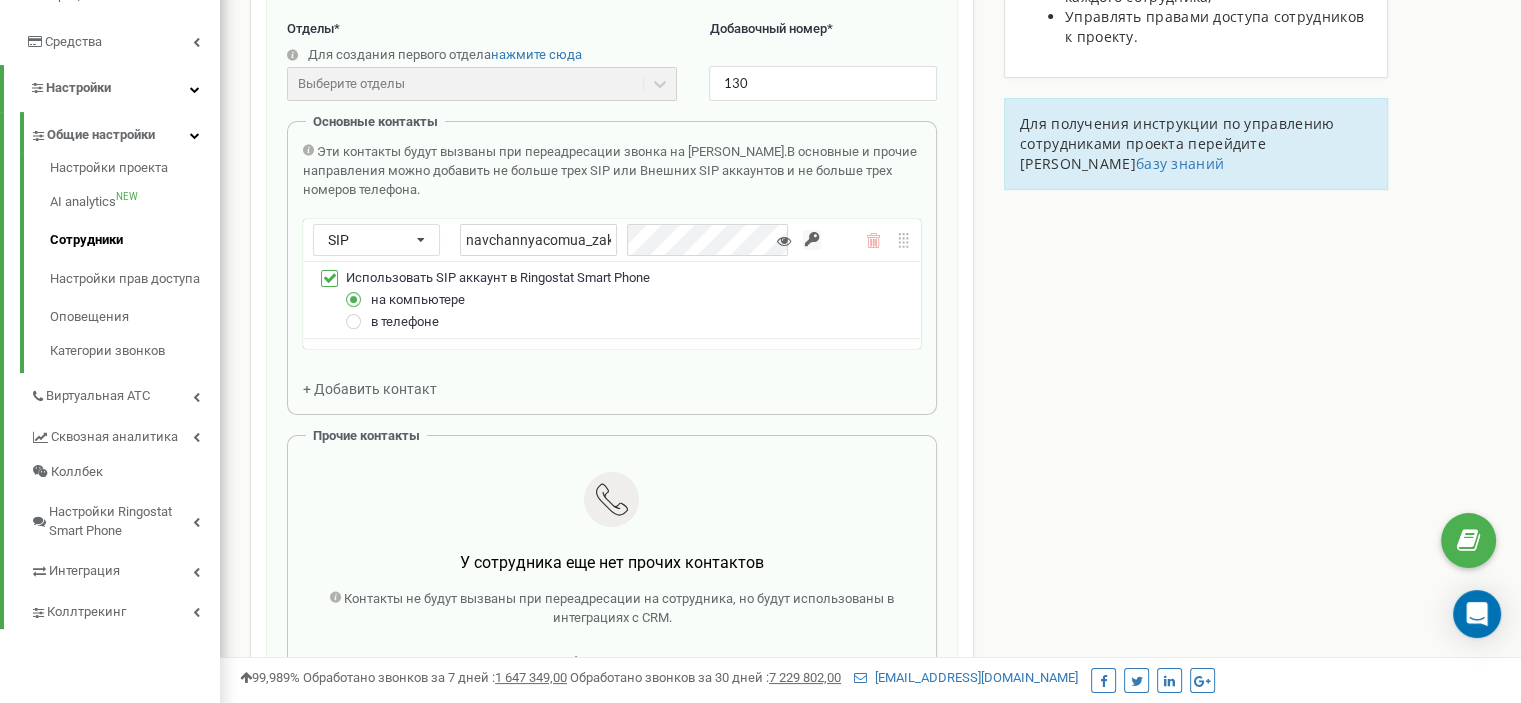 click on "Создание нового сотрудника Email * sales8@cosmotrade.beauty Уровень доступа * Сотрудник ФИО * Закалова Юлія   Имеет доступ к Power dialer Отделы * Для создания первого отдела   нажмите сюда Выберите отделы Отделы еще не созданы Добавочный номер * 130 Основные контакты Эти контакты будут вызваны при переадресации звонка на Сотрудника.  В основные и прочие направления можно добавить не больше трех SIP или Внешних SIP аккаунтов и не больше трех номеров телефона. SIP Номер телефона SIP Внешний SIP navchannyacomua_zakalova           Использовать SIP аккаунт в Ringostat Smart Phone на компьютере в телефоне Отменить" at bounding box center [612, 302] 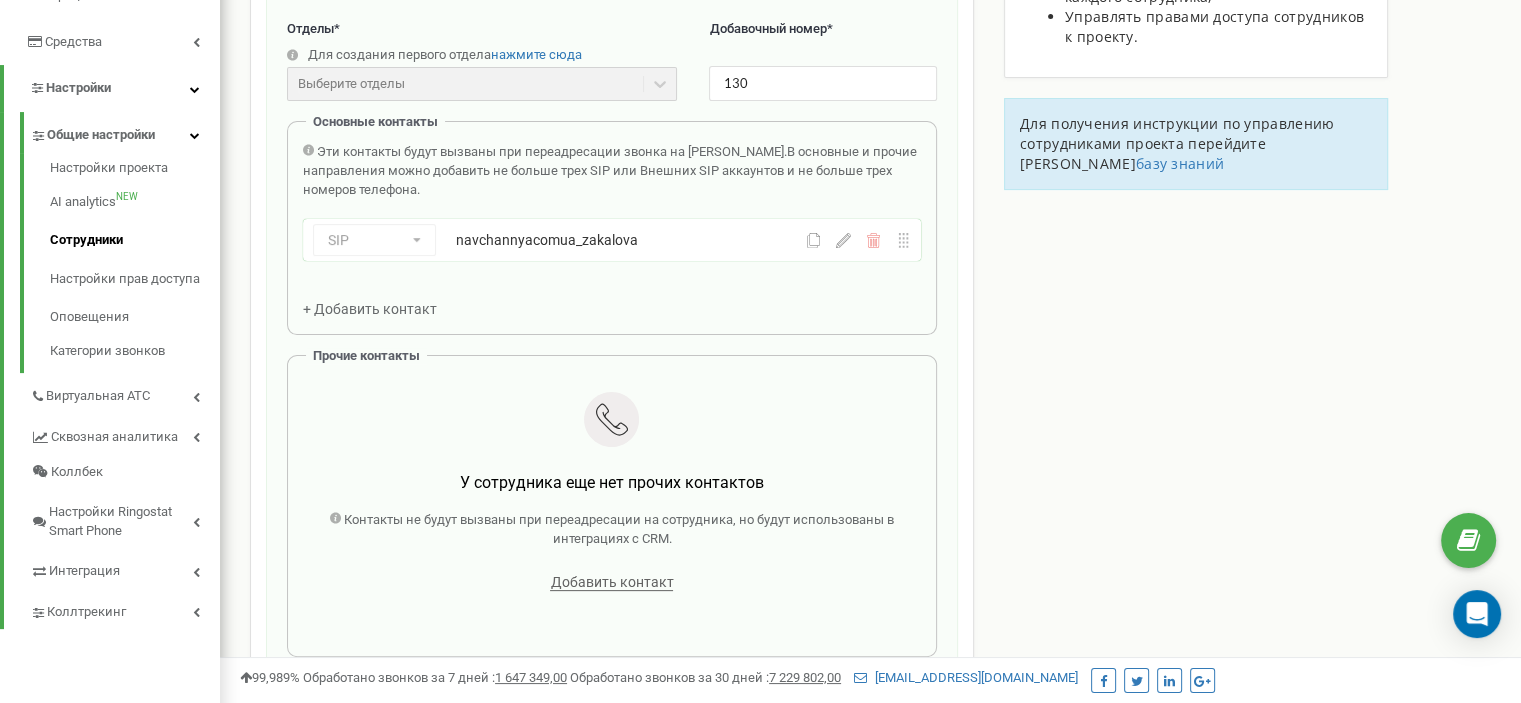 click on "Создание нового сотрудника Email * sales8@cosmotrade.beauty Уровень доступа * Сотрудник ФИО * Закалова Юлія   Имеет доступ к Power dialer Отделы * Для создания первого отдела   нажмите сюда Выберите отделы Отделы еще не созданы Добавочный номер * 130 Основные контакты Эти контакты будут вызваны при переадресации звонка на Сотрудника.  В основные и прочие направления можно добавить не больше трех SIP или Внешних SIP аккаунтов и не больше трех номеров телефона. SIP Номер телефона SIP Внешний SIP navchannyacomua_zakalova           + Добавить контакт Прочие контакты У сотрудника еще нет прочих контактов" at bounding box center (612, 262) 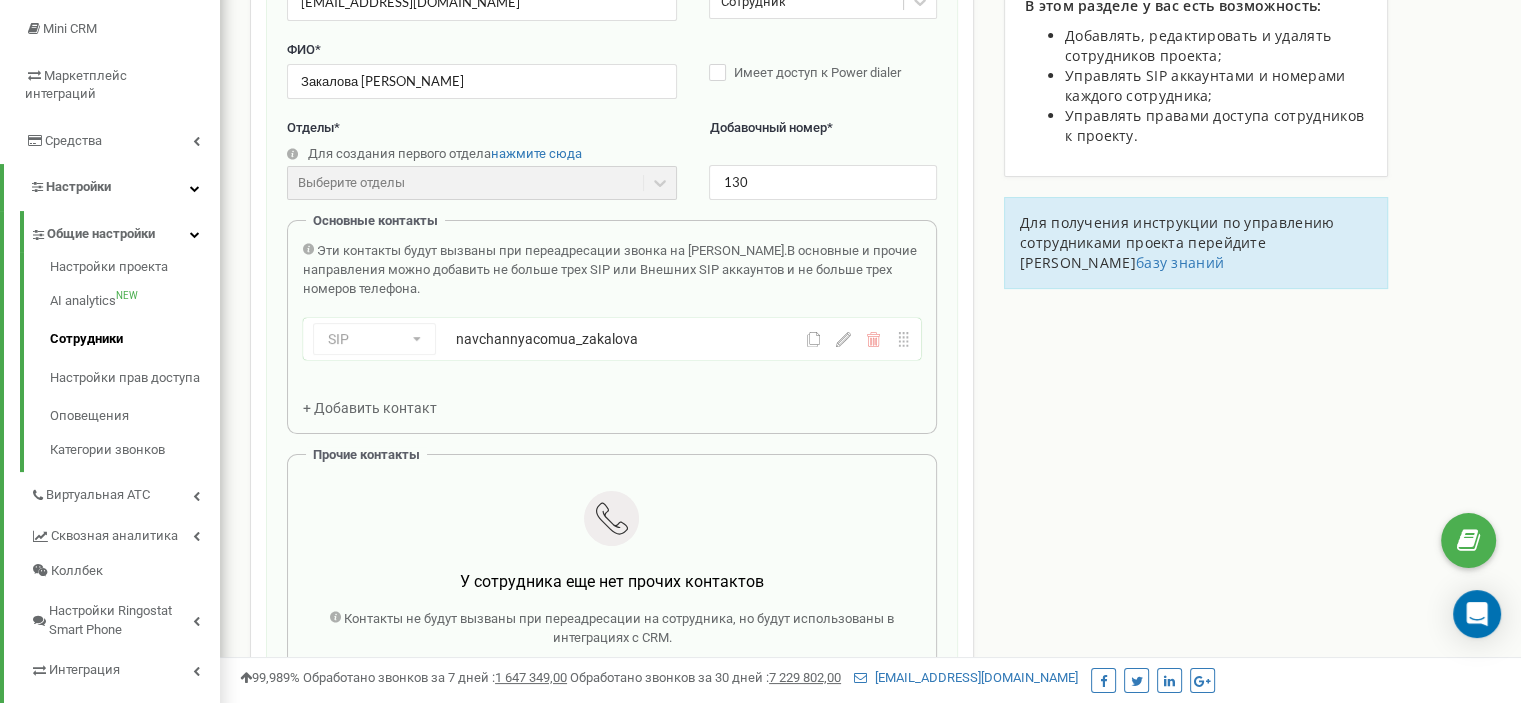 scroll, scrollTop: 300, scrollLeft: 0, axis: vertical 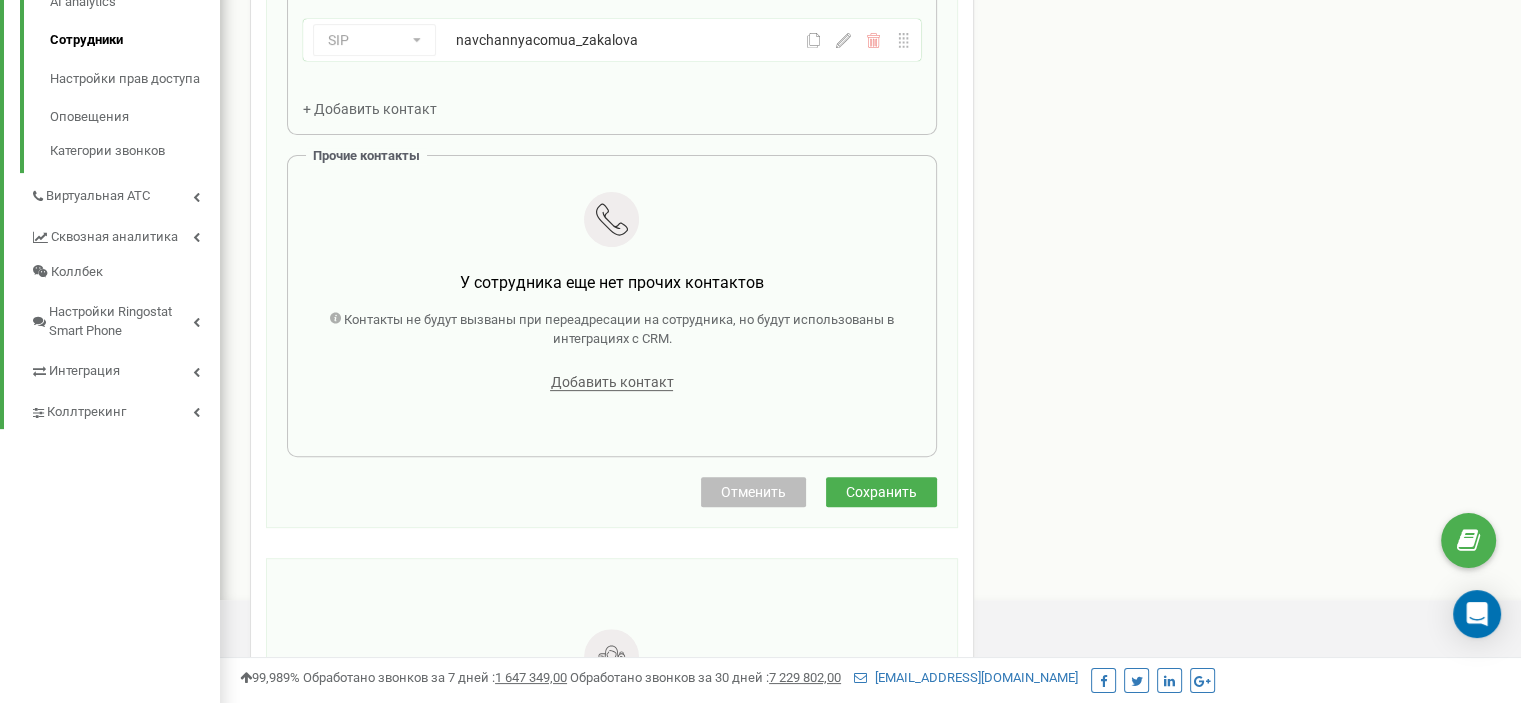click on "Сохранить" at bounding box center [881, 492] 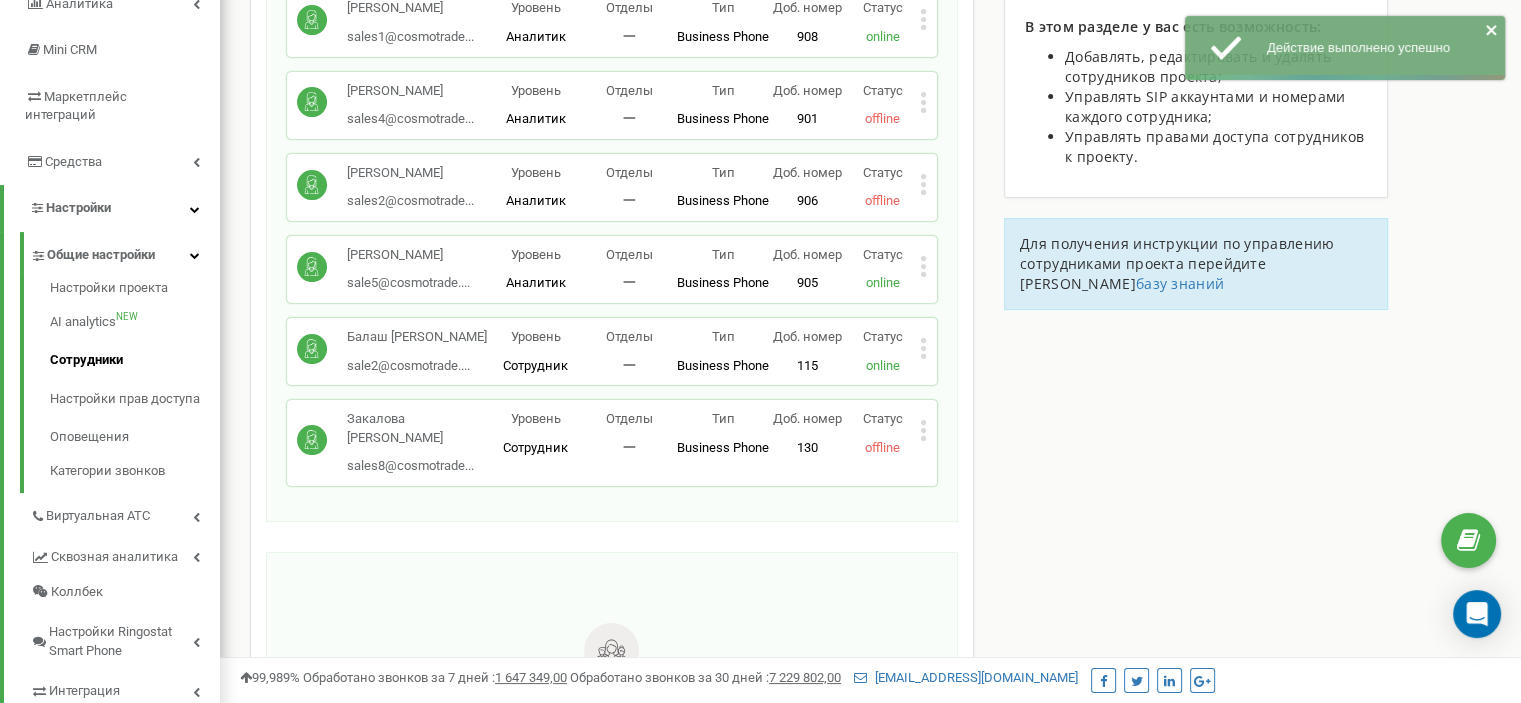 scroll, scrollTop: 300, scrollLeft: 0, axis: vertical 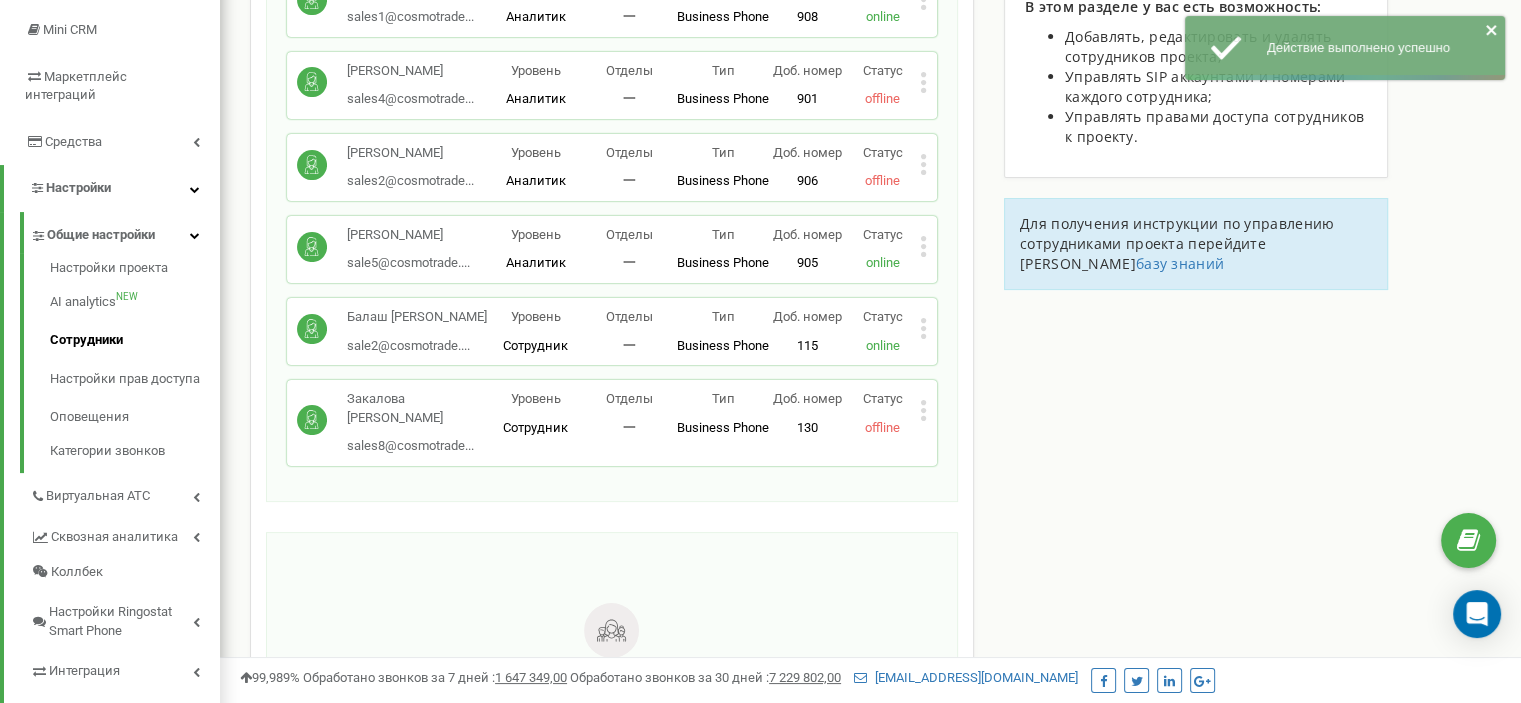click 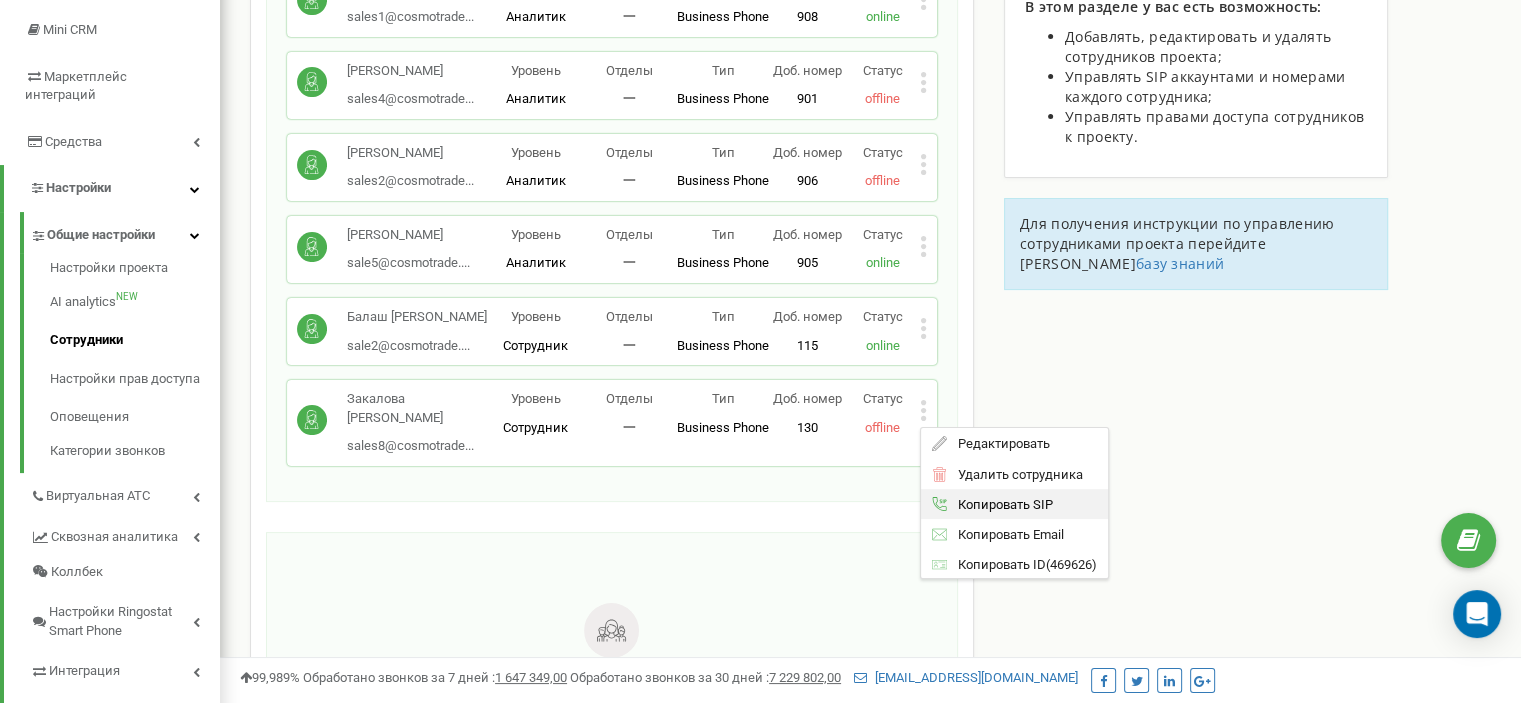 click on "Копировать SIP" at bounding box center [999, 503] 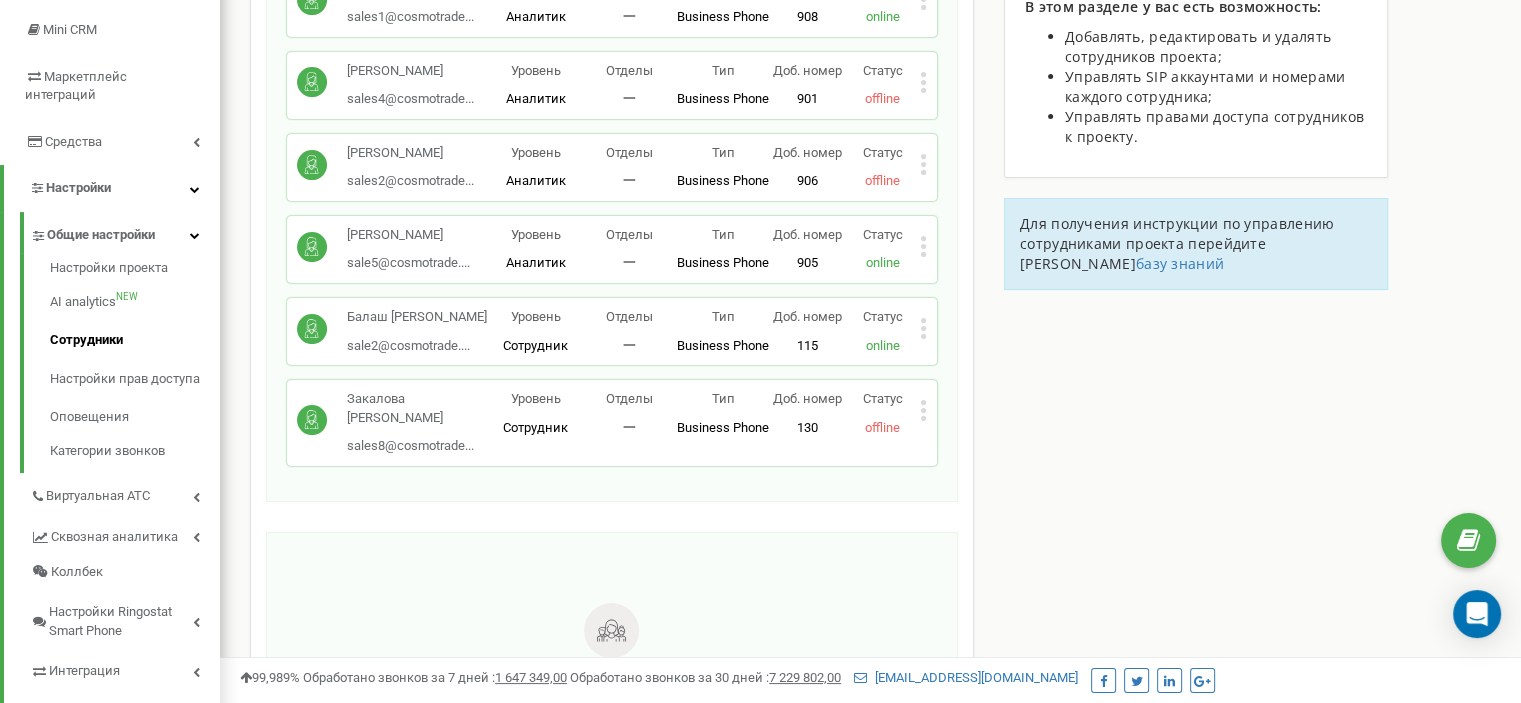 click on "Статус offline" at bounding box center [882, 413] 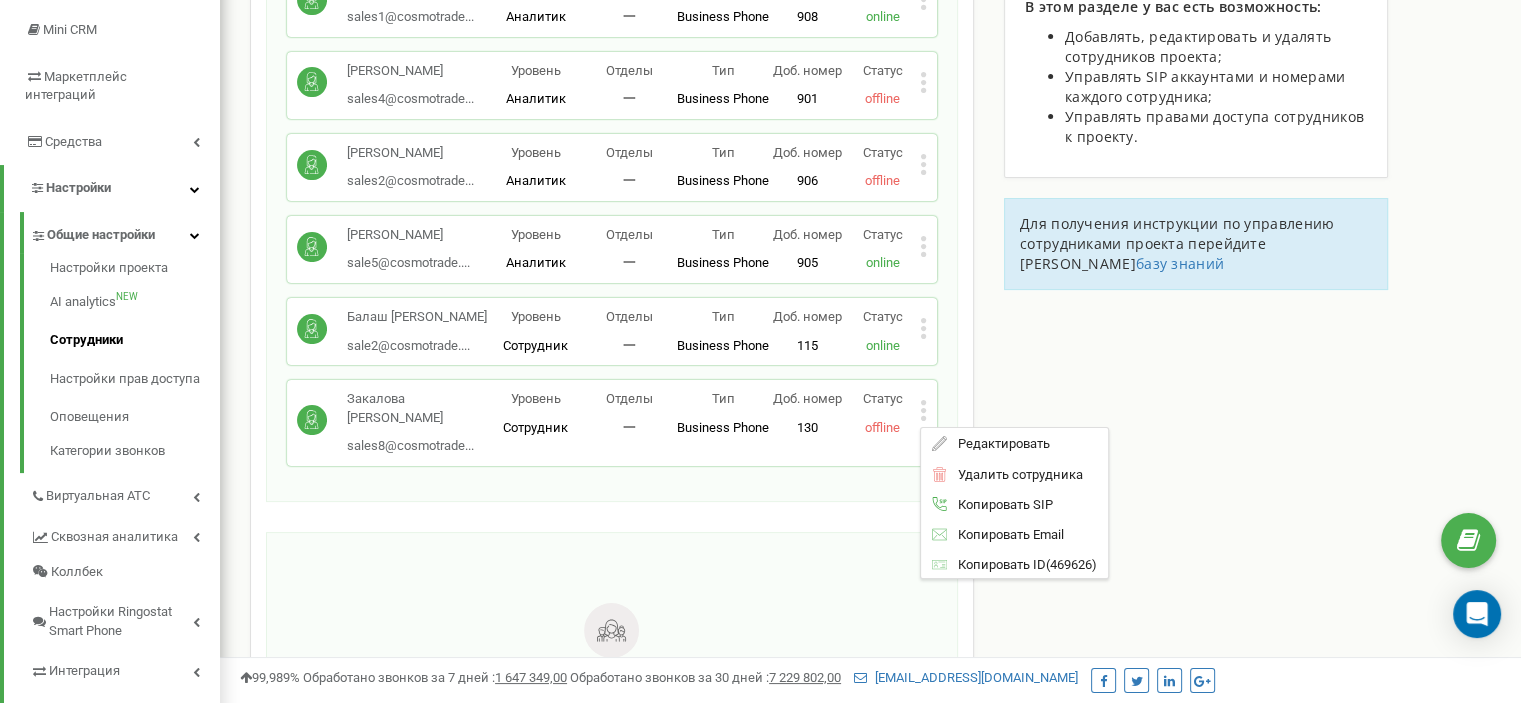 click on "Сотрудники проекта    navchannya.com.ua Сотрудники +  Добавить сотрудника Елена Ковальчук sales1@cosmotrade... sales1@cosmotrade.beauty Уровень Аналитик Отделы 一 Тип Business Phone Полноценное рабочее место сотрудника со всеми возможностями, позволяющее использовать Ringostat Smart Phone и привязать внешние номера сотрудника. Доб. номер 908 Статус online Редактировать   Удалить сотрудника Копировать SIP Копировать Email Копировать ID ( 79361 ) Наталья Тищенко  sales4@cosmotrade... sales4@cosmotrade.beauty Уровень Аналитик Отделы 一 Тип Business Phone Доб. номер 901 Статус offline Редактировать   Удалить сотрудника Копировать SIP Копировать Email" at bounding box center [870, 396] 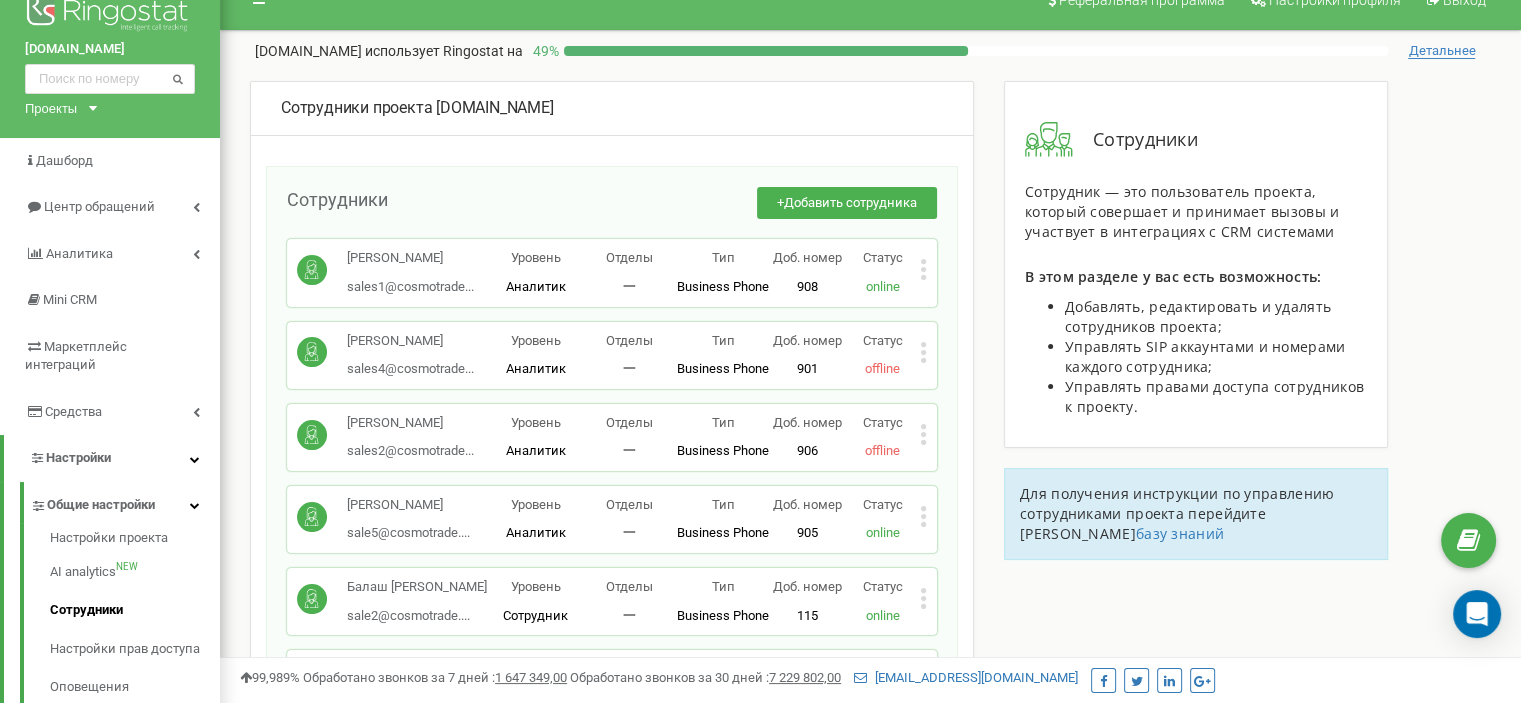 scroll, scrollTop: 0, scrollLeft: 0, axis: both 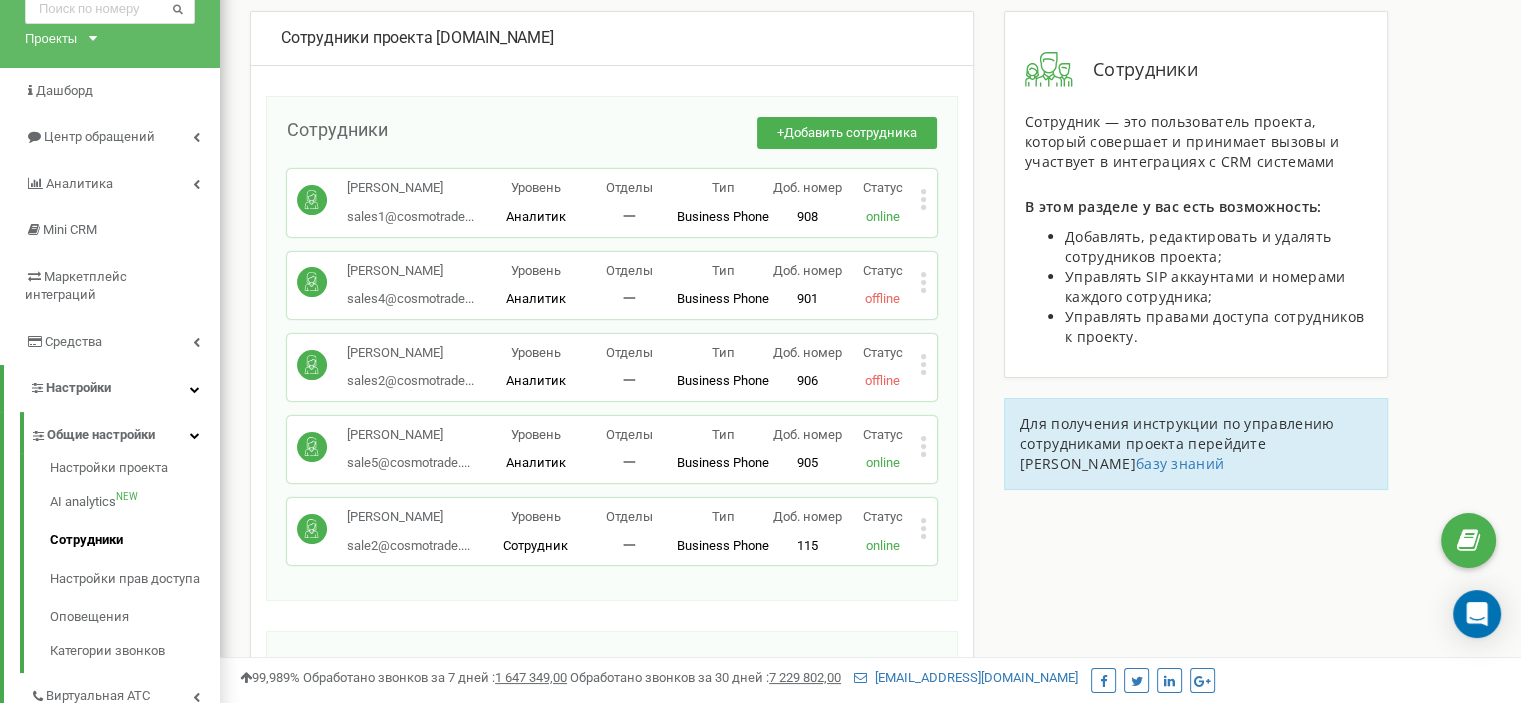 click 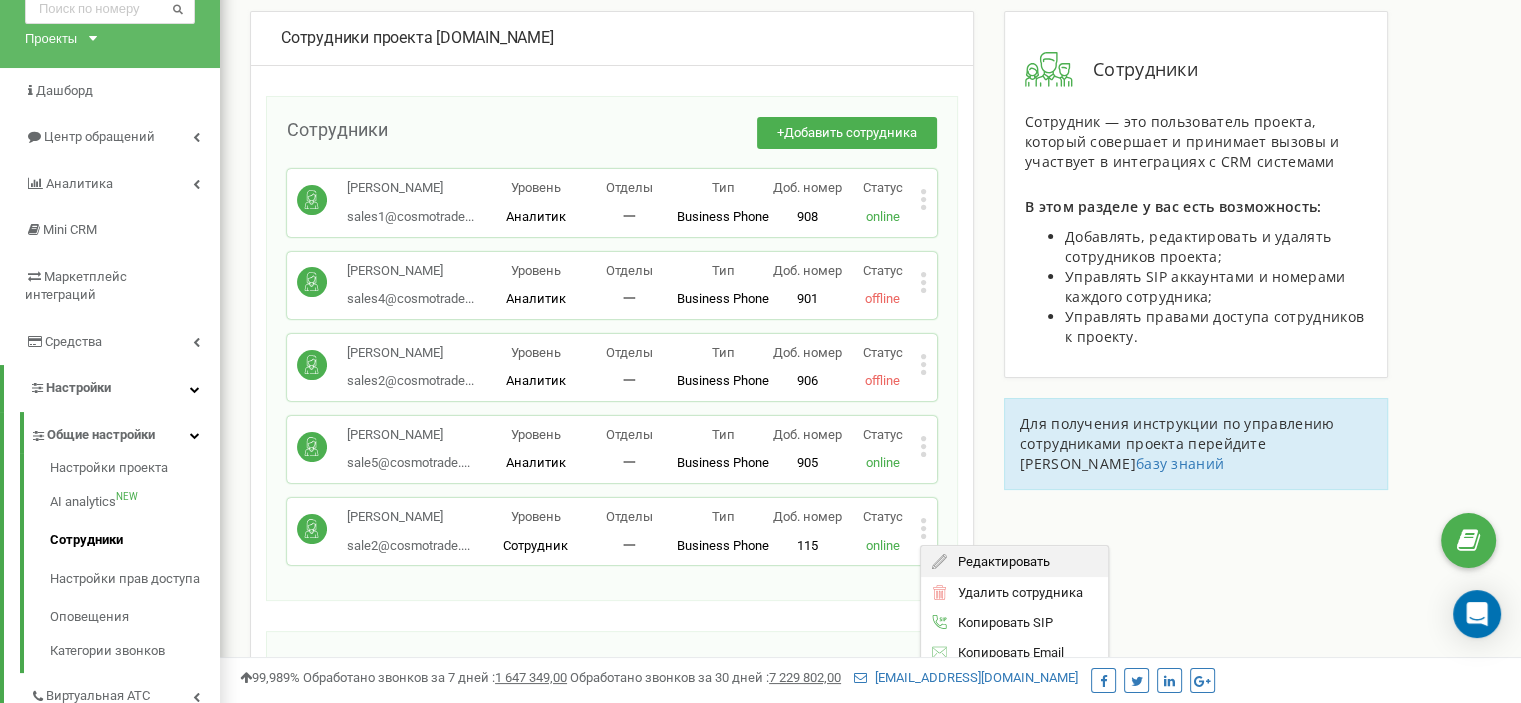 click on "Редактировать" at bounding box center (998, 560) 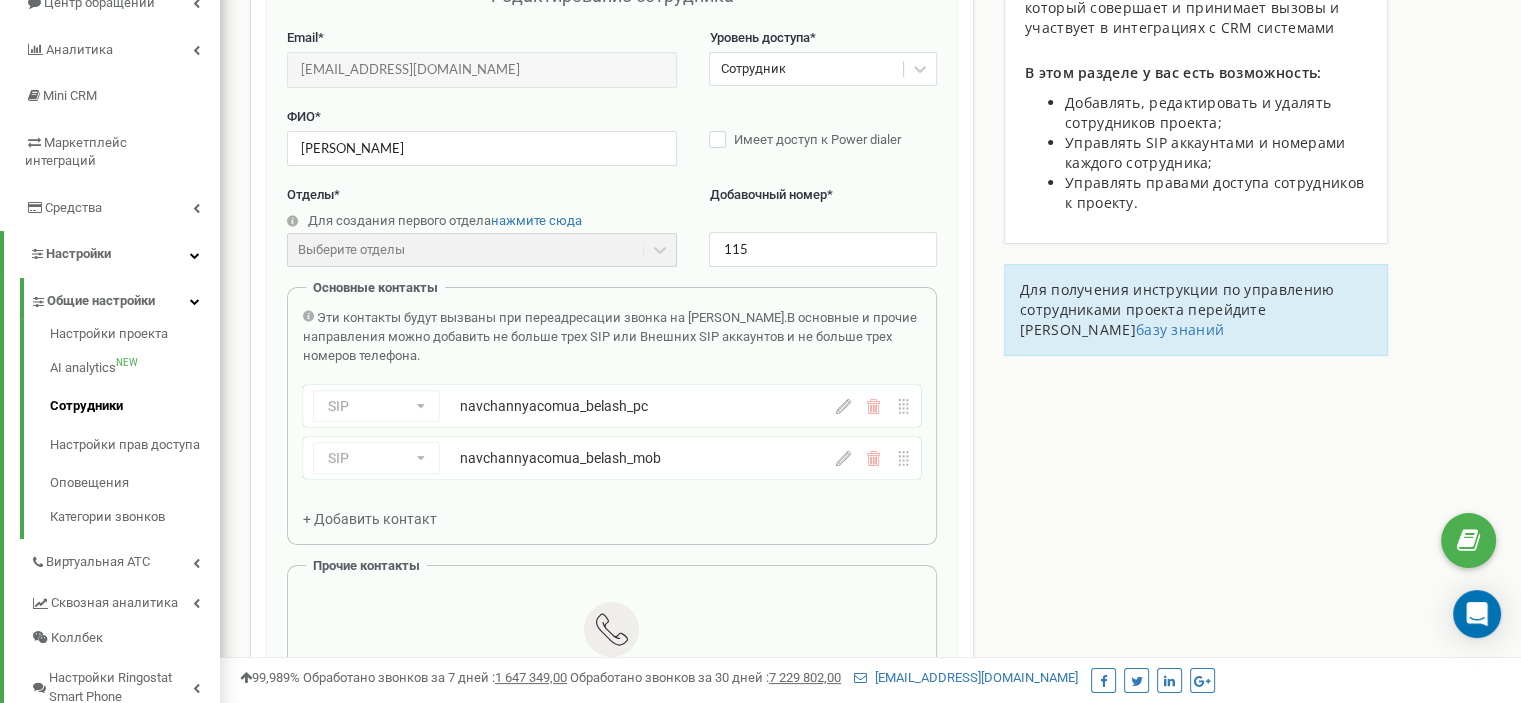 scroll, scrollTop: 200, scrollLeft: 0, axis: vertical 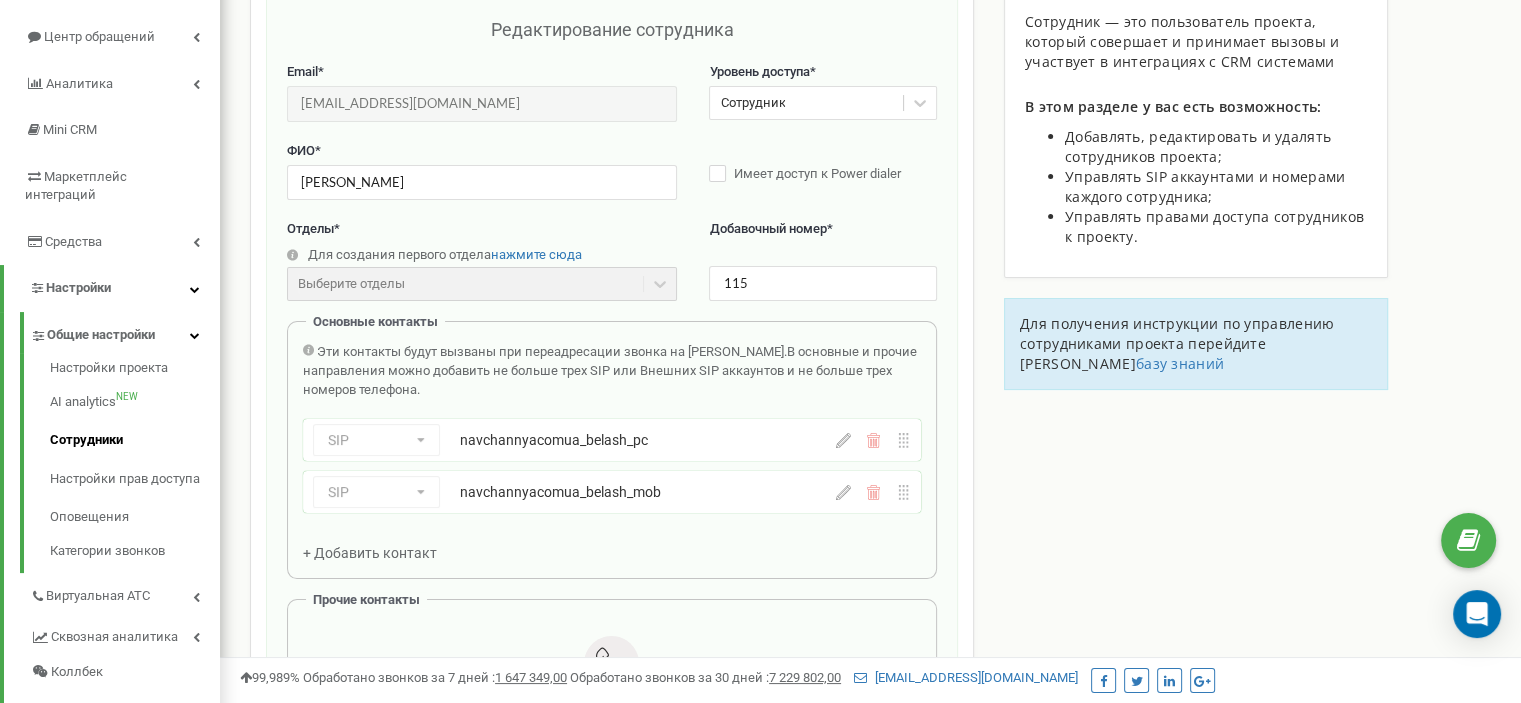 click on "SIP Номер телефона SIP Внешний SIP navchannyacomua_belash_pc" at bounding box center [612, 440] 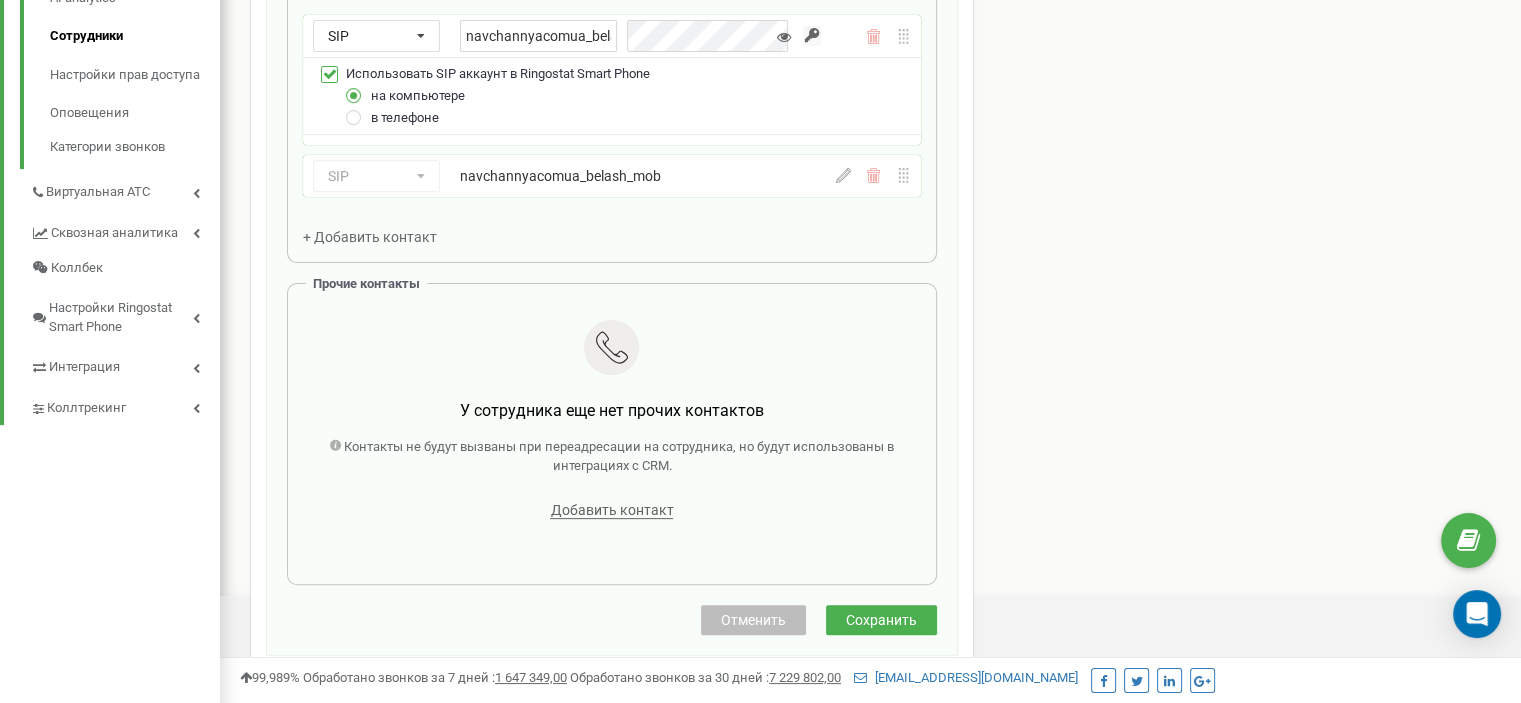 scroll, scrollTop: 700, scrollLeft: 0, axis: vertical 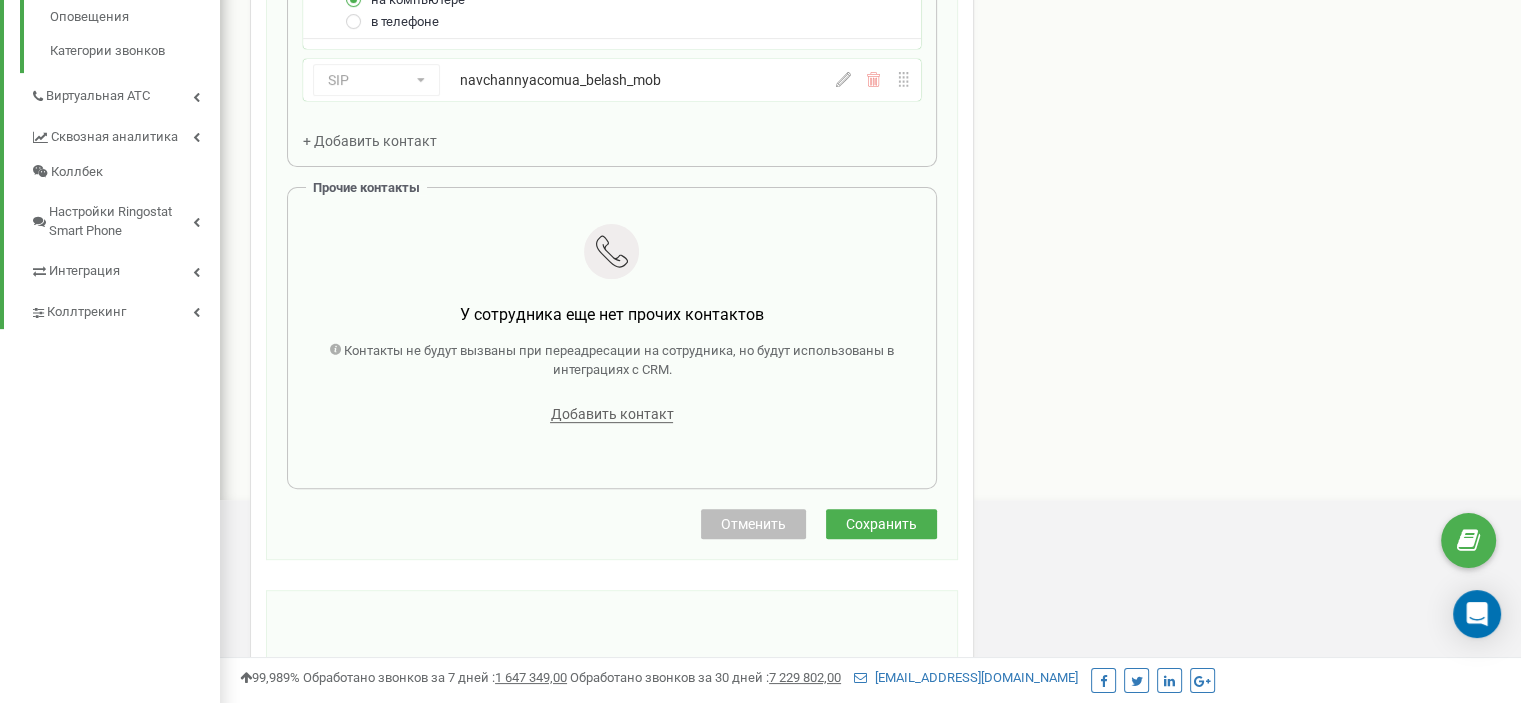 click on "Отменить" at bounding box center [753, 524] 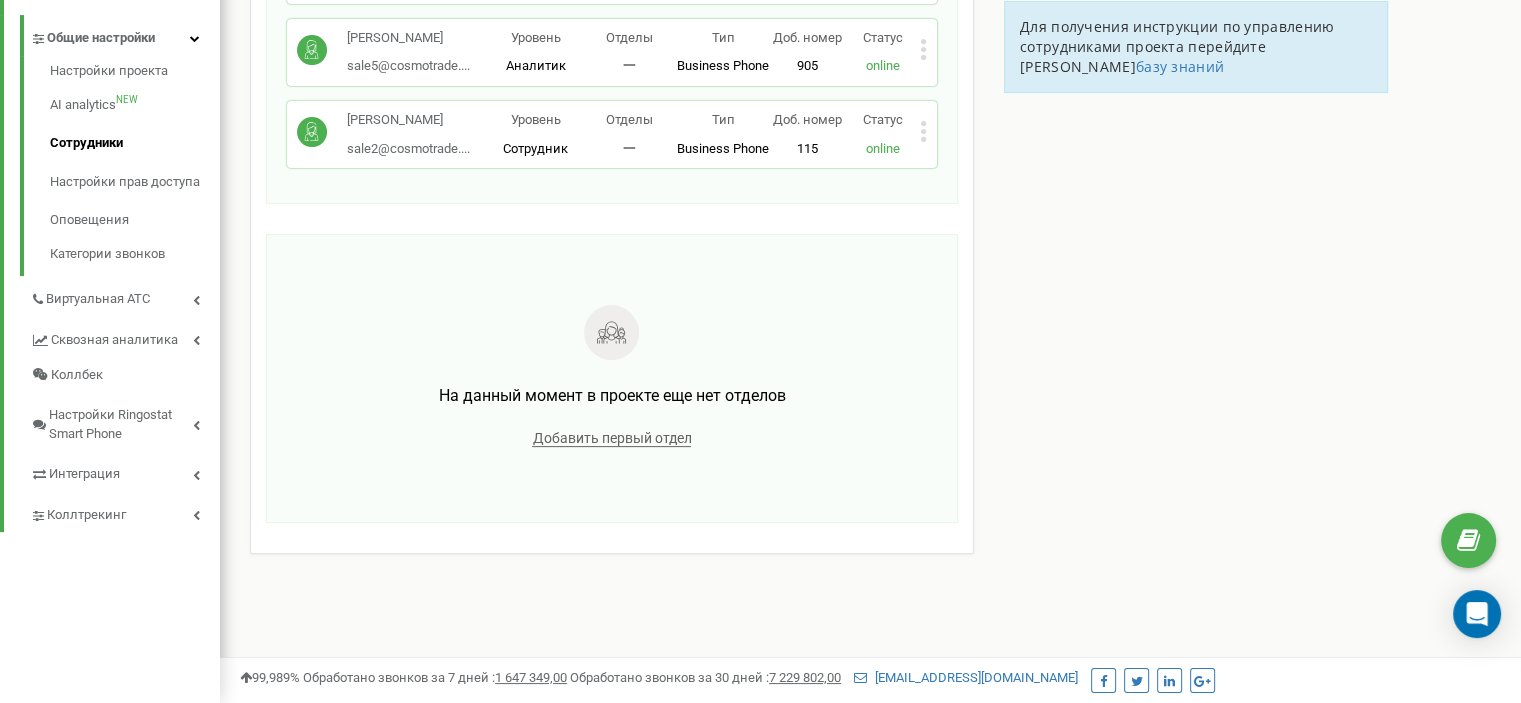 scroll, scrollTop: 496, scrollLeft: 0, axis: vertical 